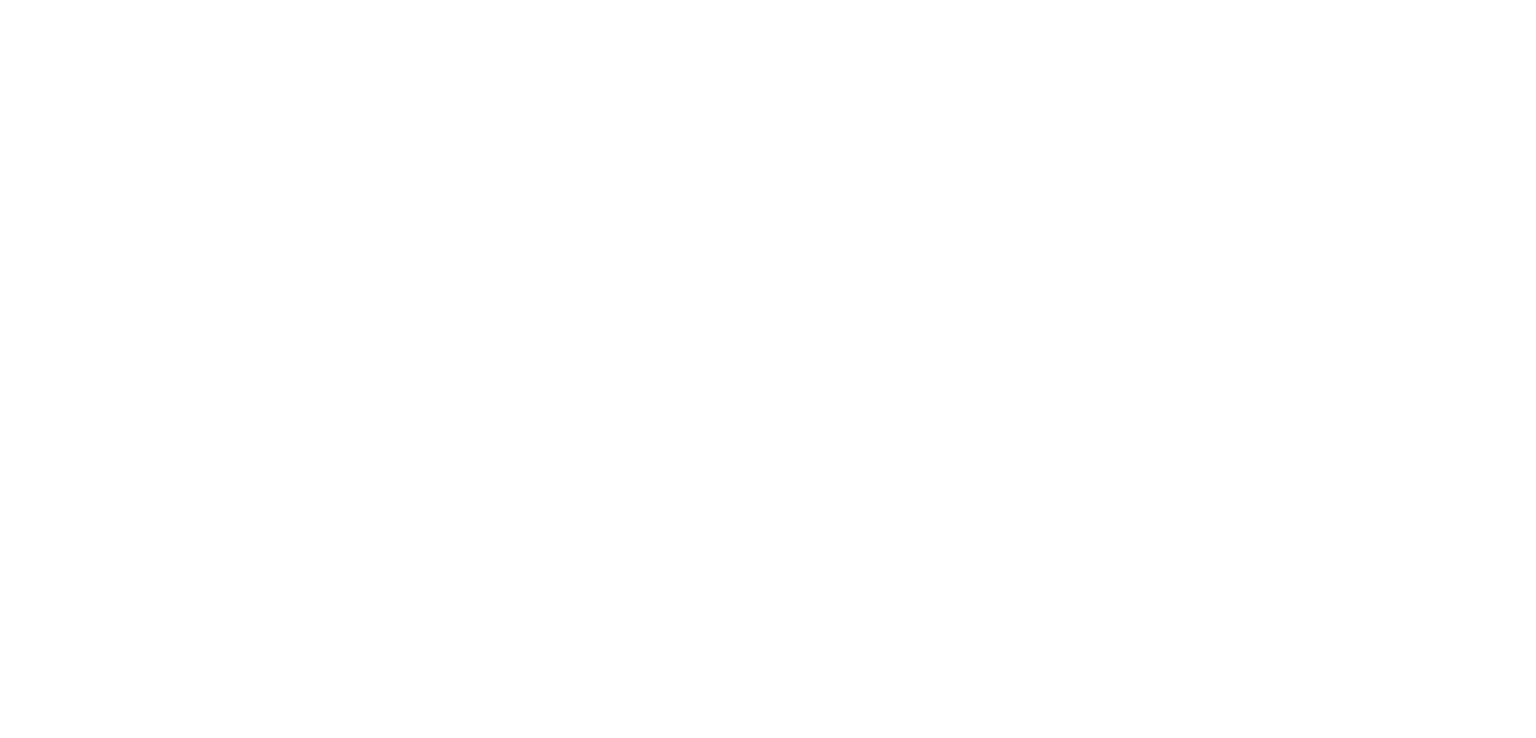 select on "*" 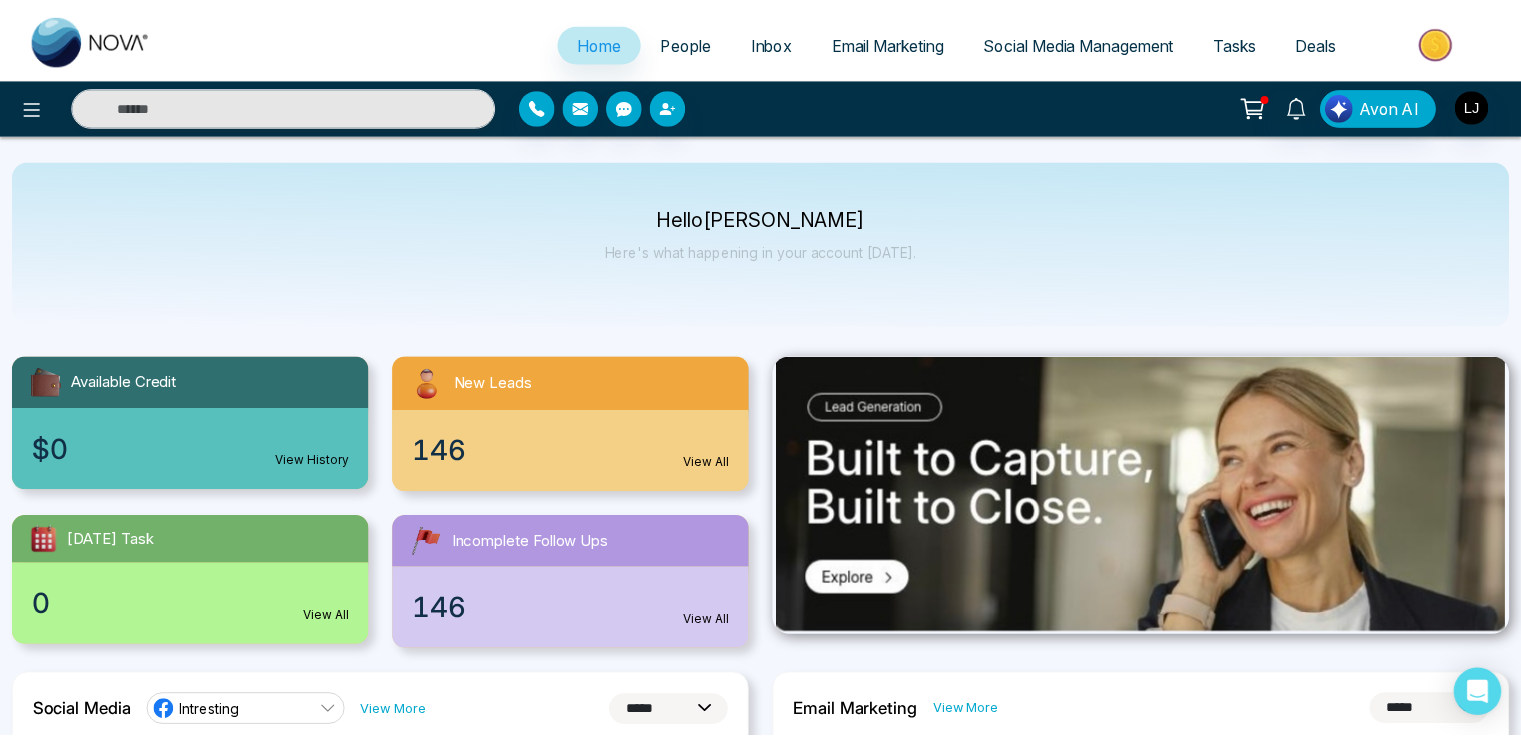 scroll, scrollTop: 0, scrollLeft: 0, axis: both 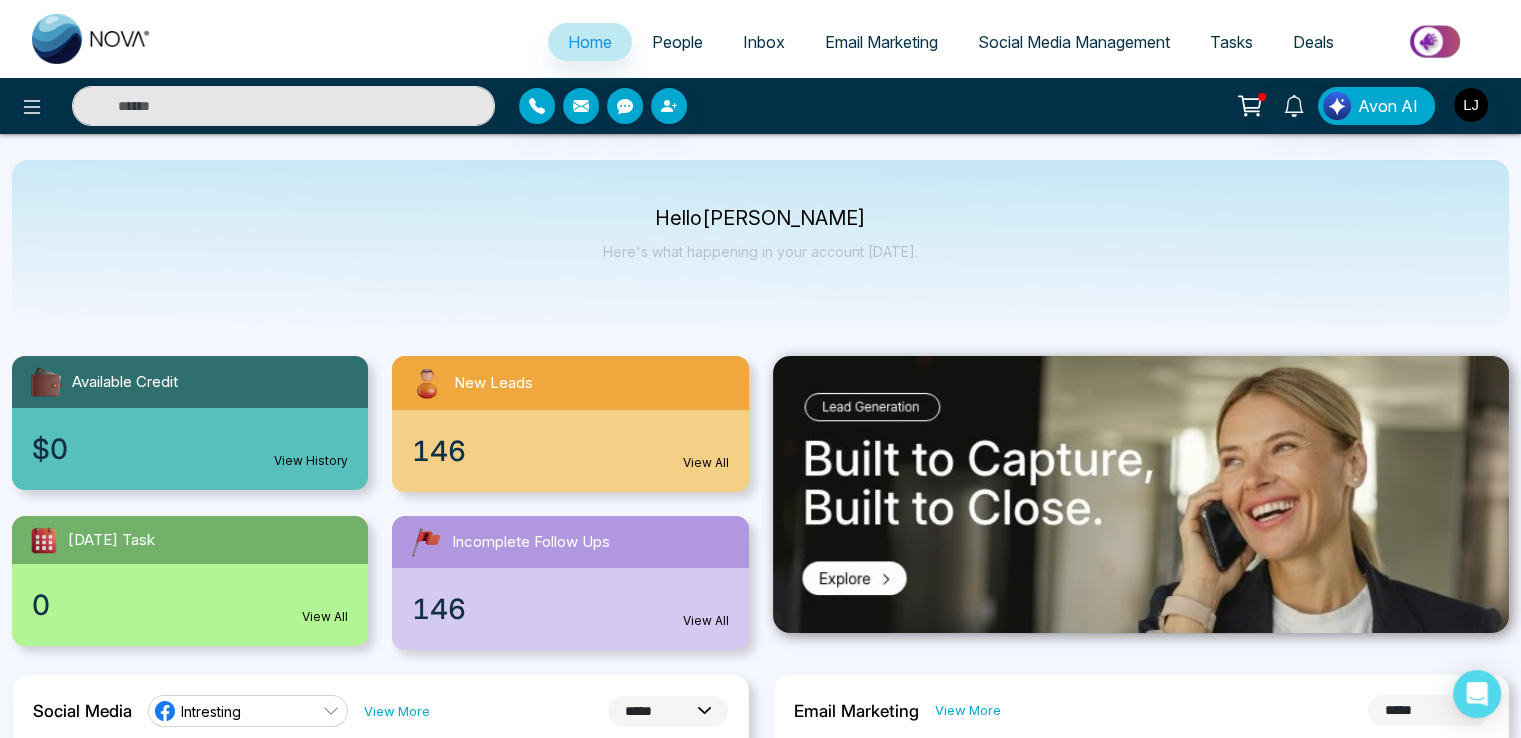 click on "People" at bounding box center [677, 42] 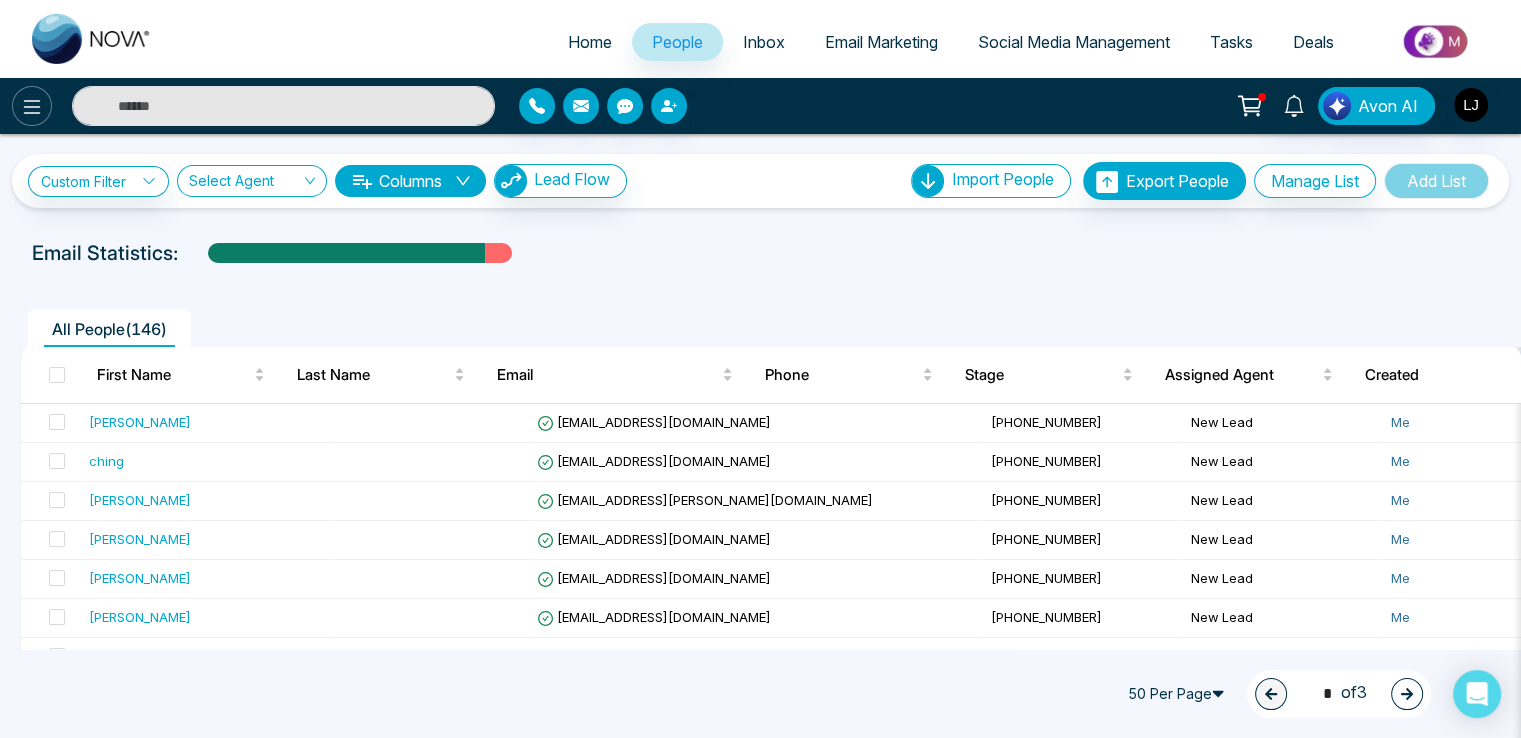 click 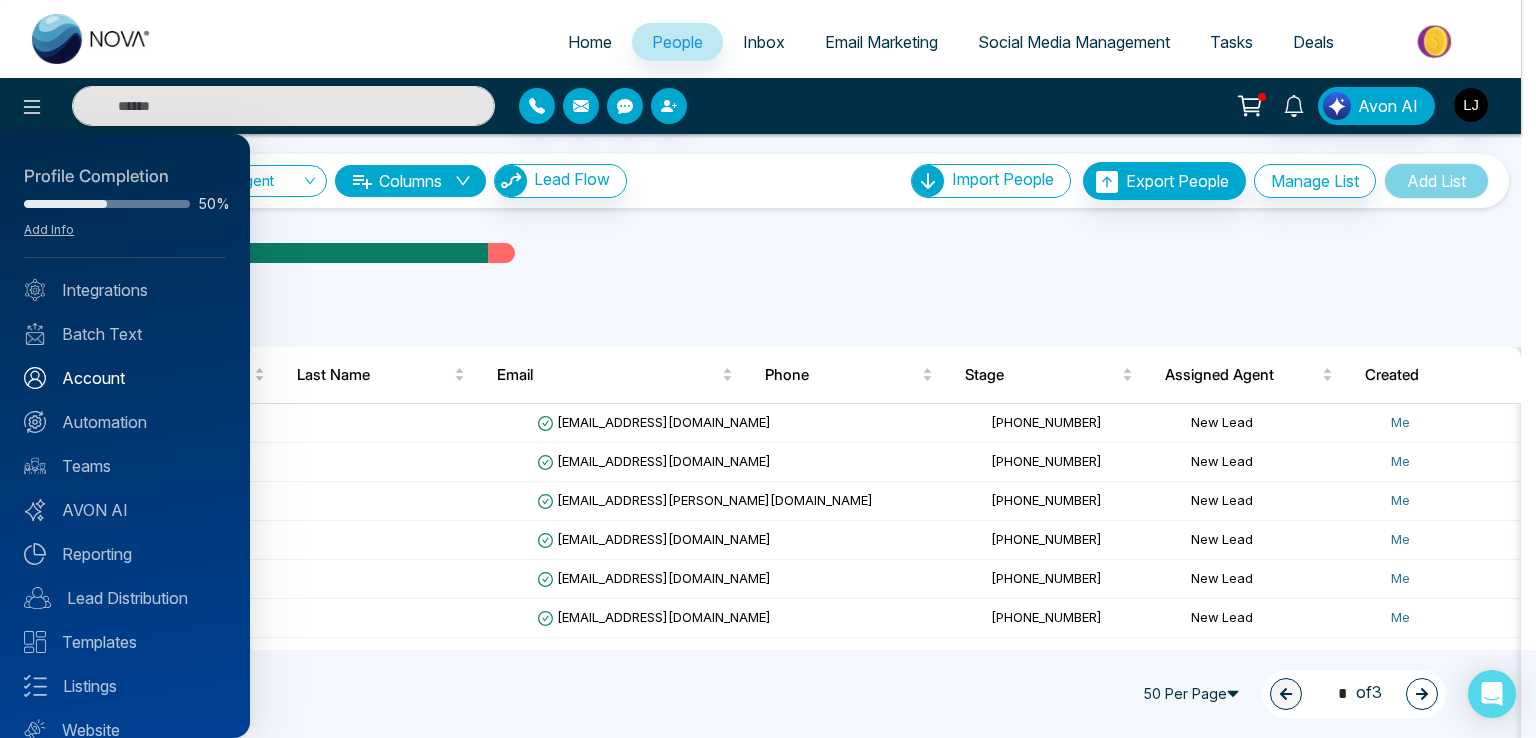 click on "Account" at bounding box center [125, 378] 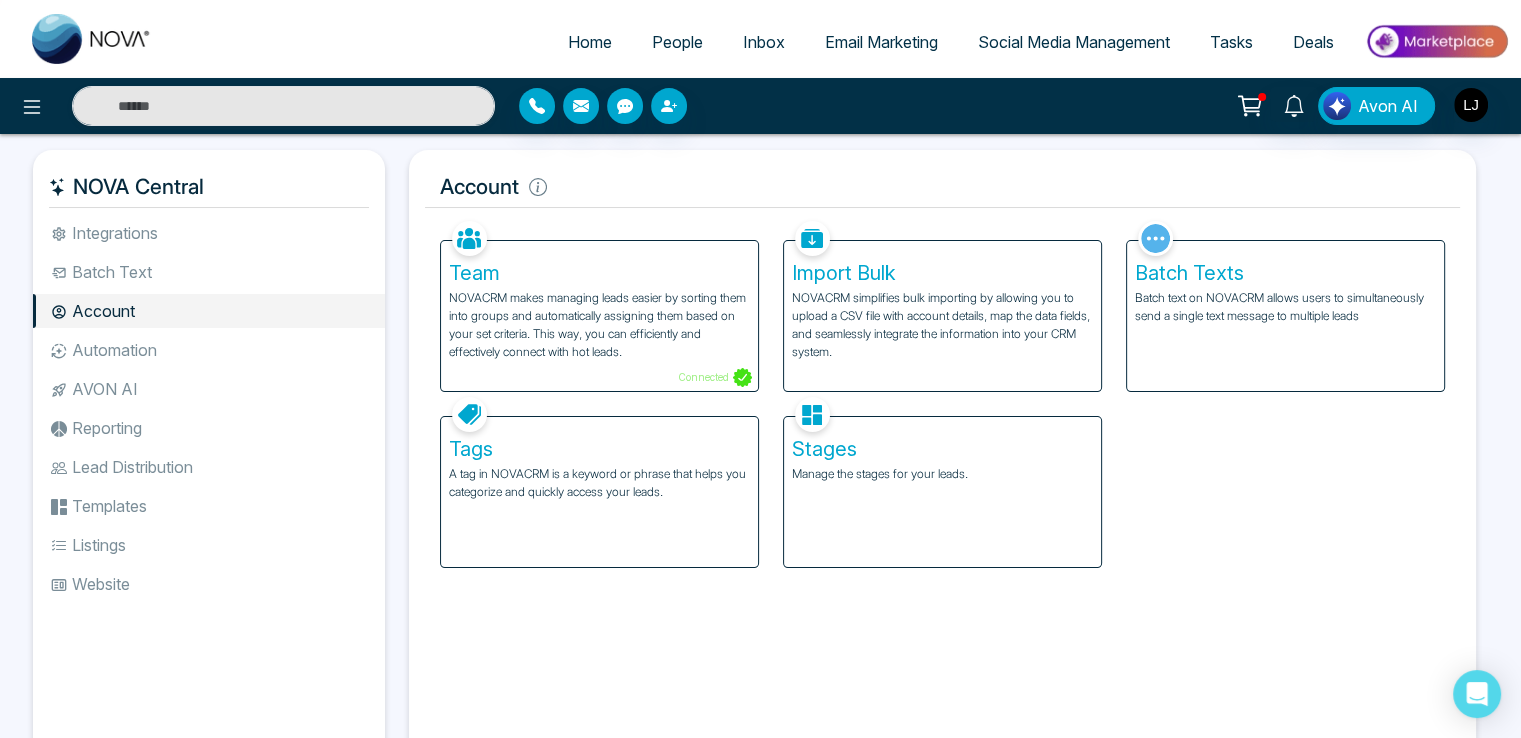 click on "NOVACRM makes managing leads easier by sorting them into groups and automatically assigning them based on your set criteria. This way, you can efficiently and effectively connect with hot leads." at bounding box center (599, 325) 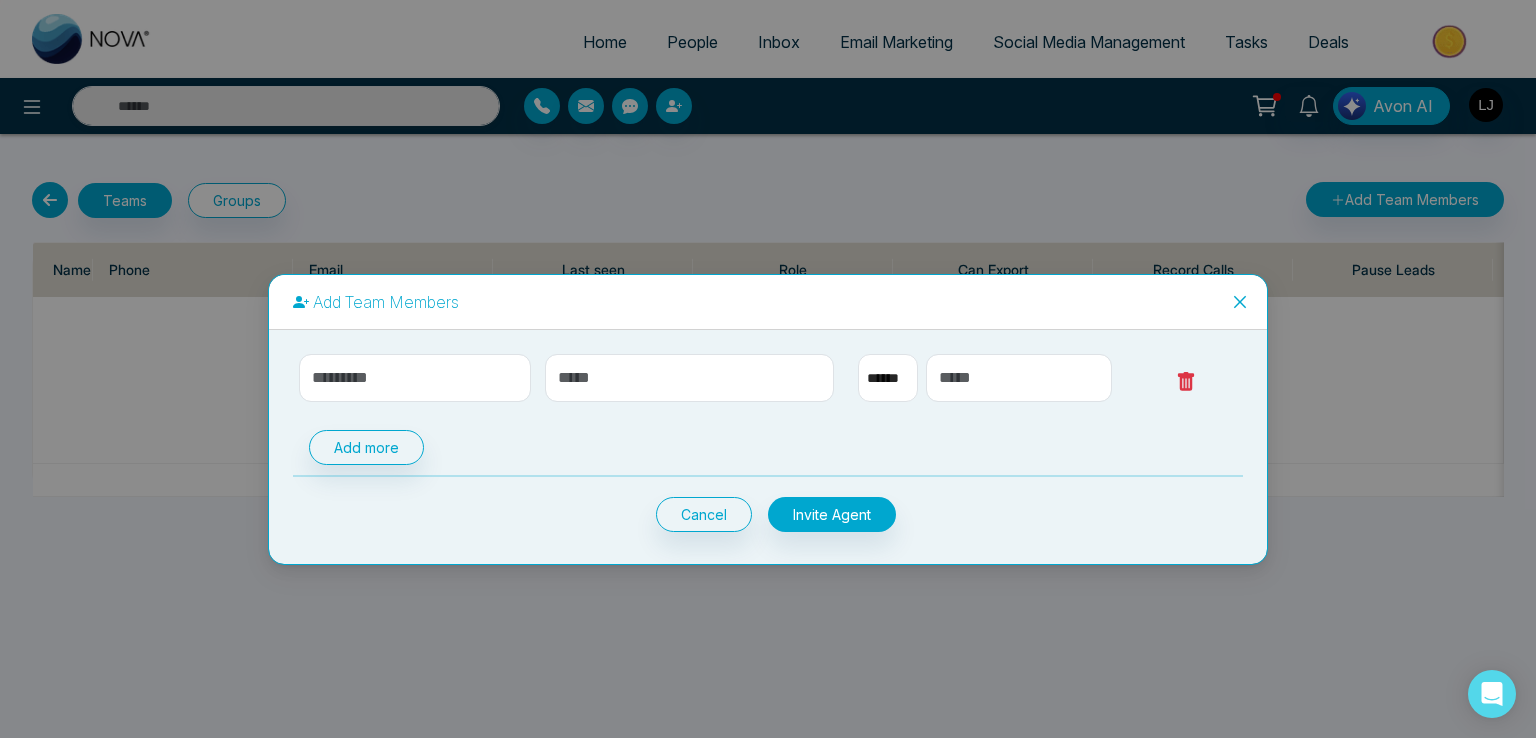 select on "**" 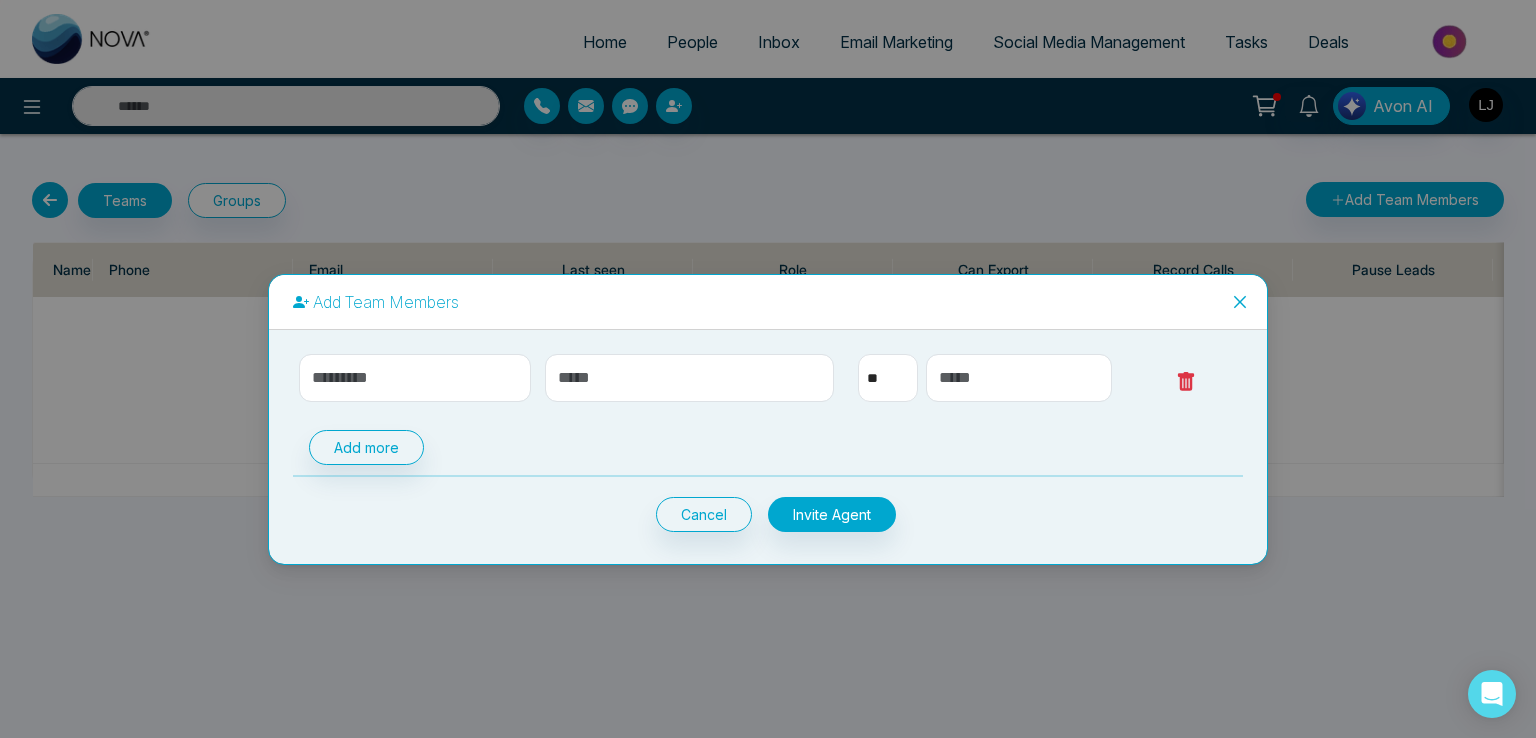 click at bounding box center [1240, 302] 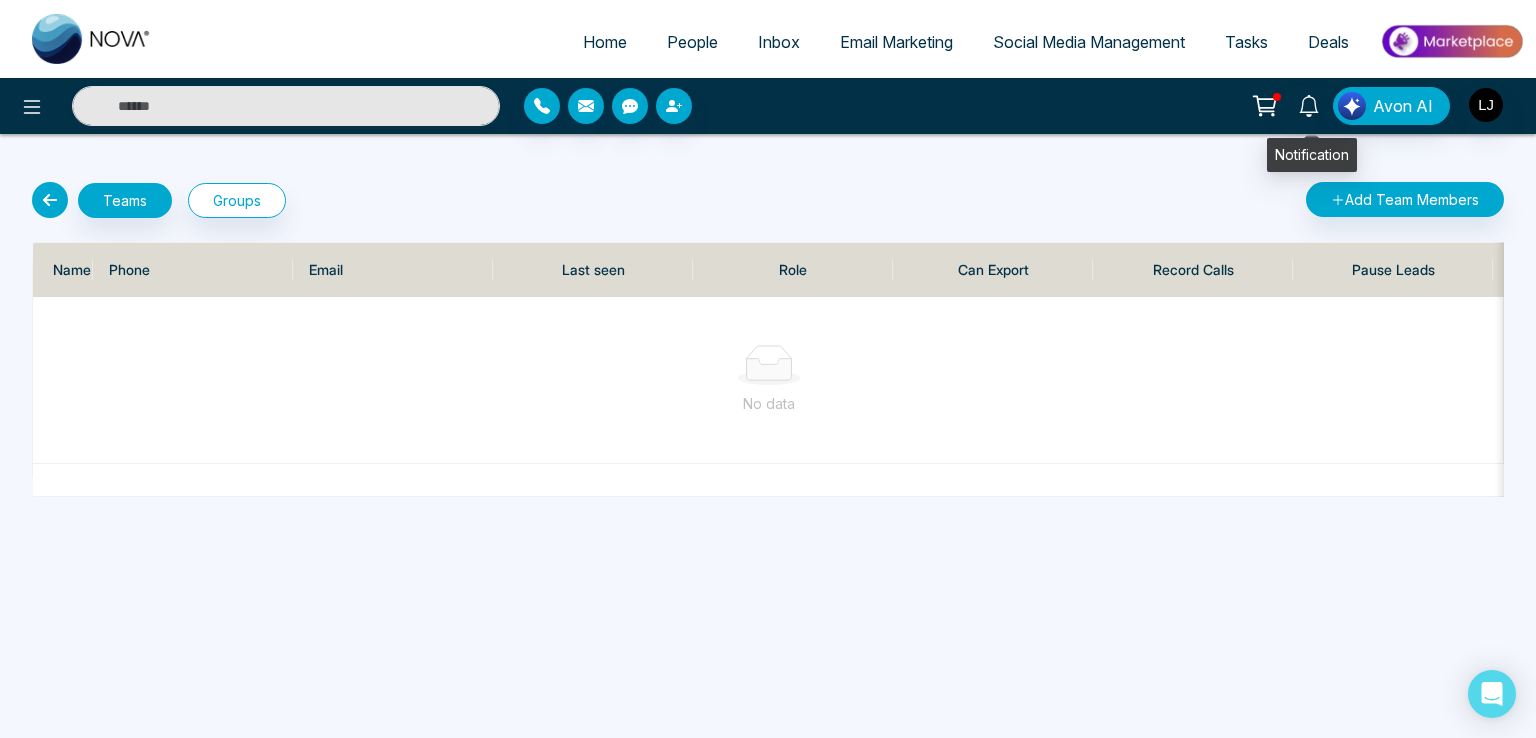 click at bounding box center [1265, 106] 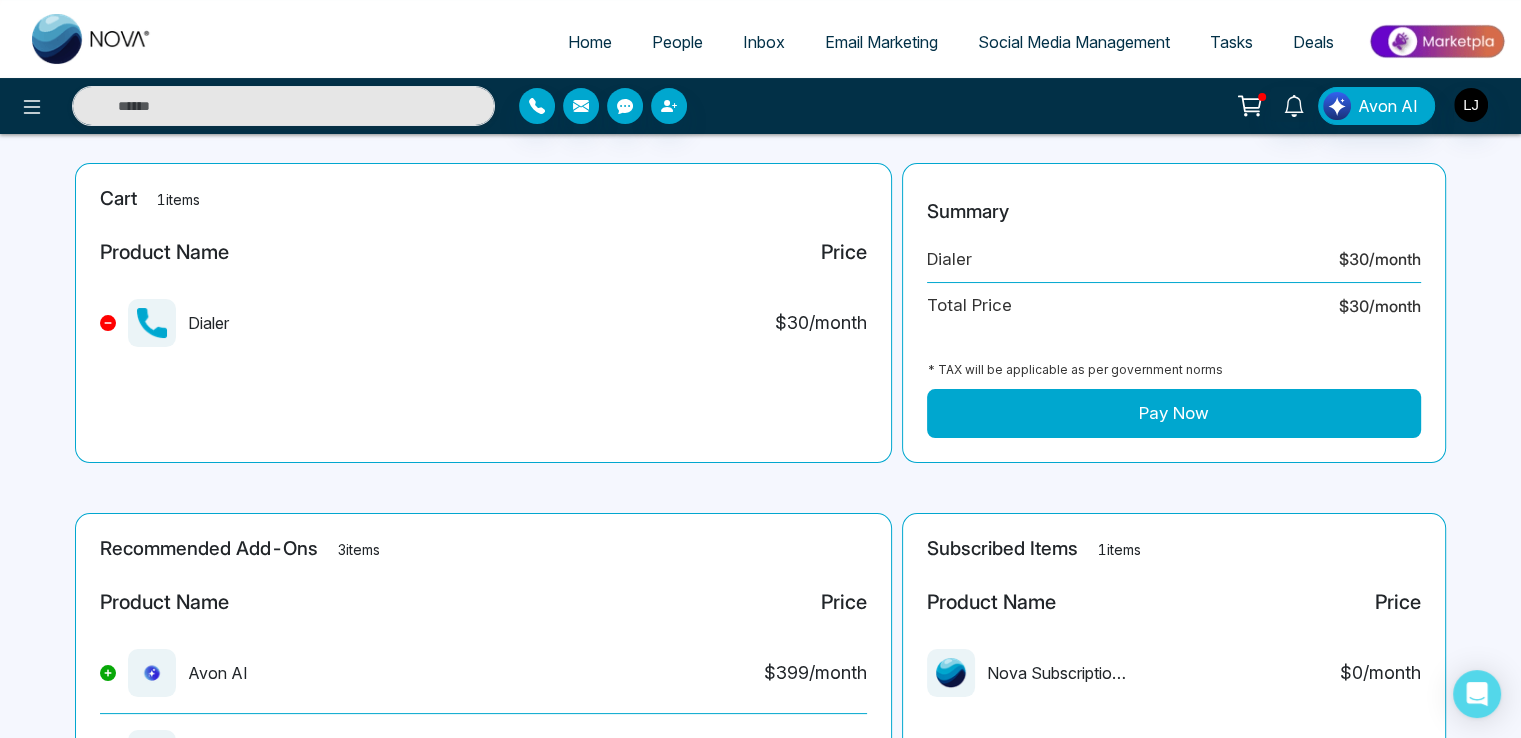 click at bounding box center [108, 323] 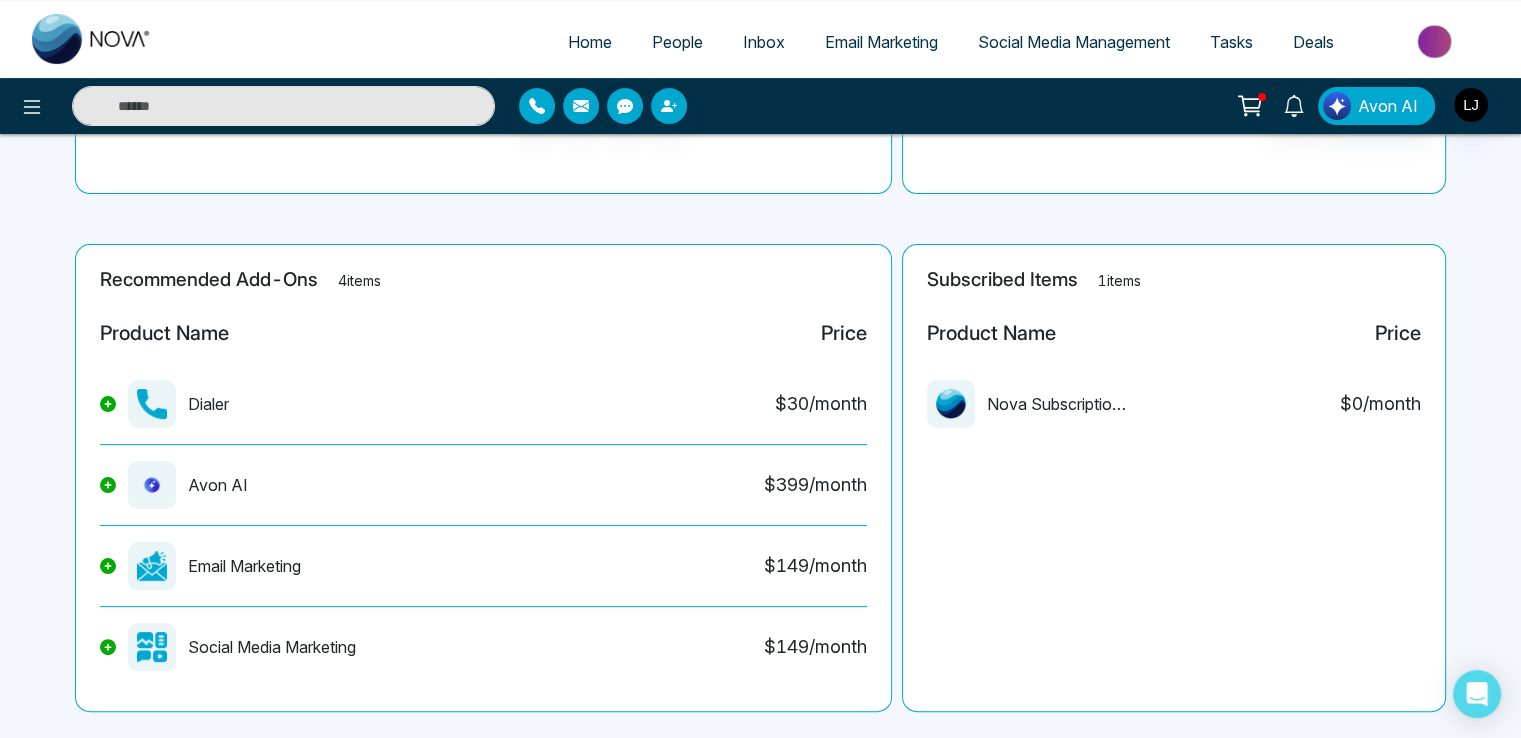 scroll, scrollTop: 402, scrollLeft: 0, axis: vertical 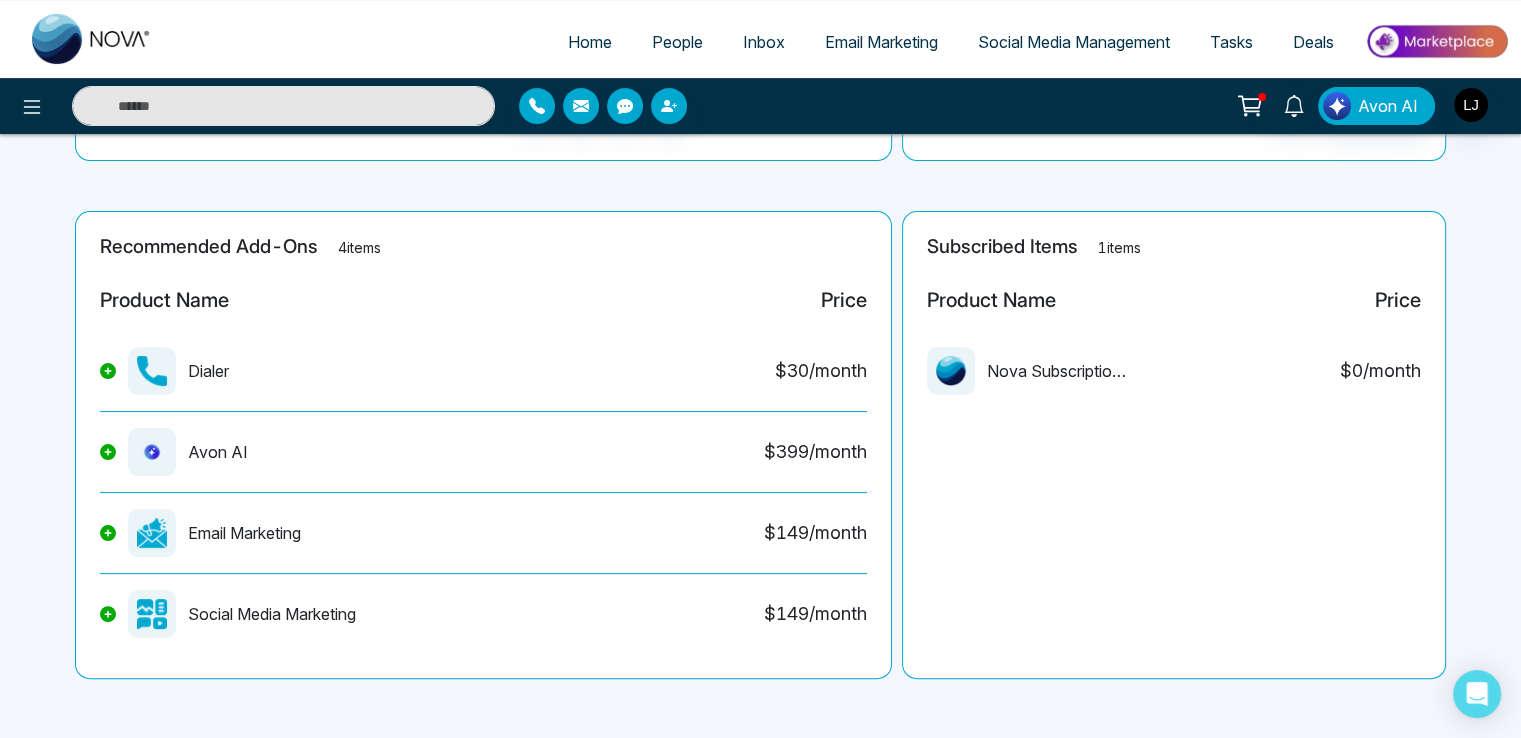 click 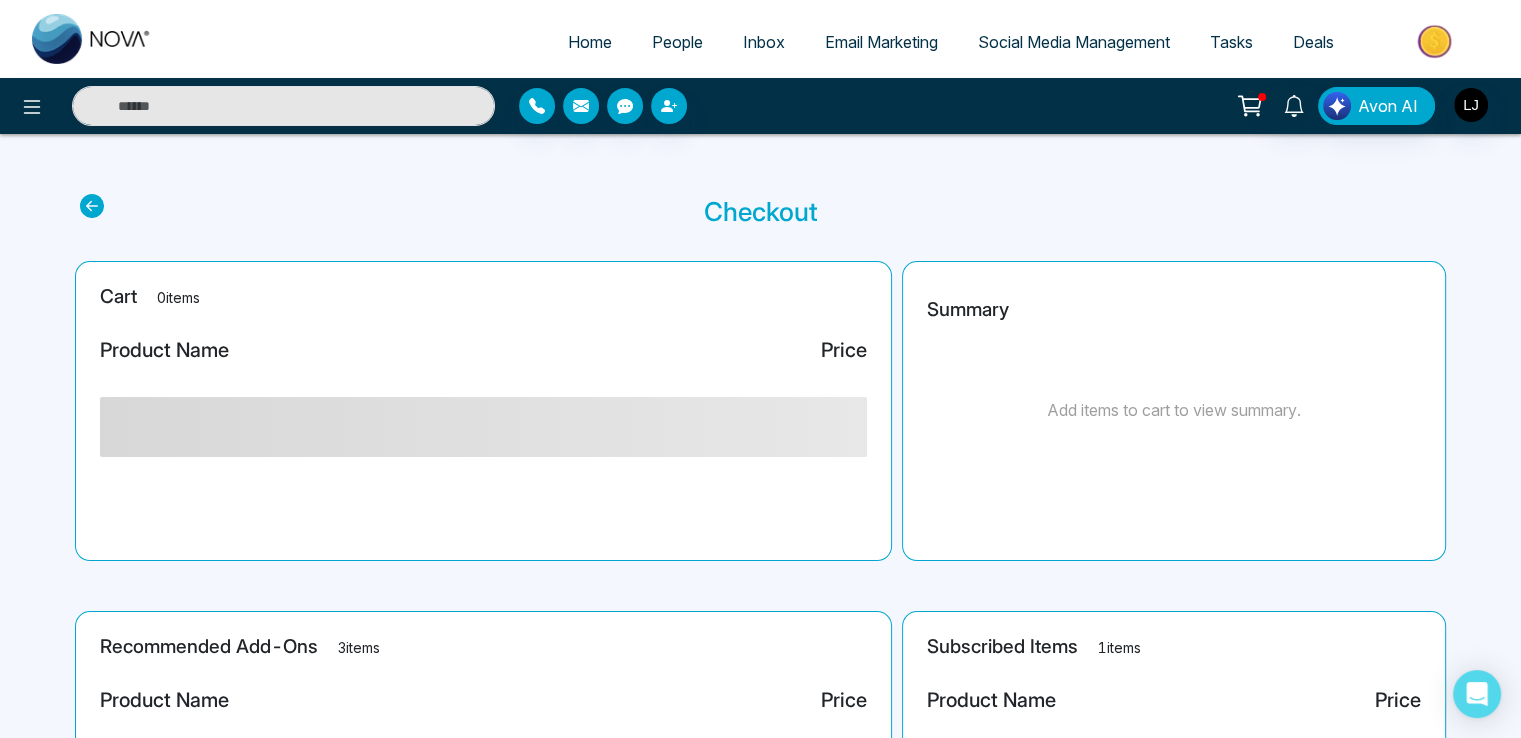 scroll, scrollTop: 0, scrollLeft: 0, axis: both 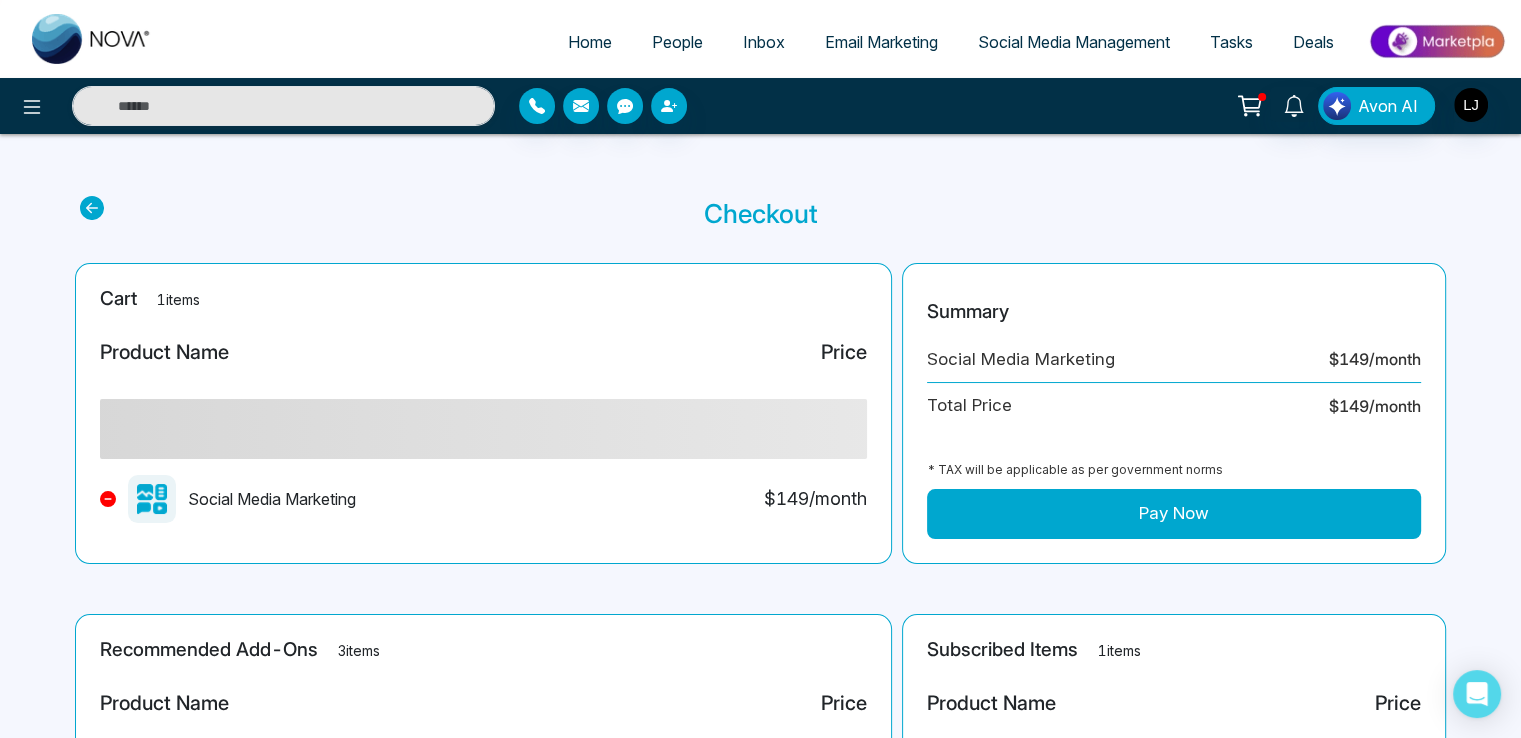 click on "Pay Now" at bounding box center (1174, 514) 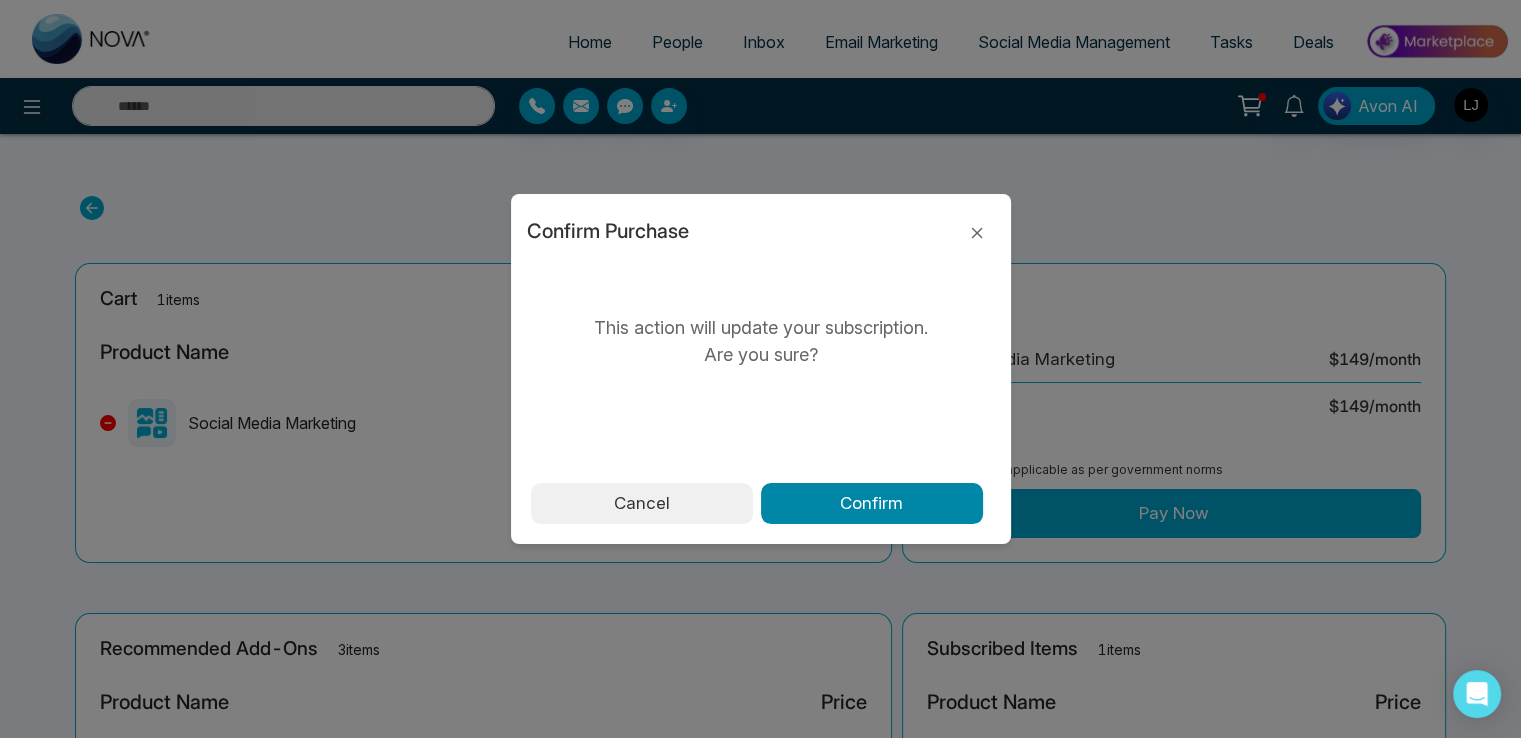 click on "Confirm" at bounding box center (872, 504) 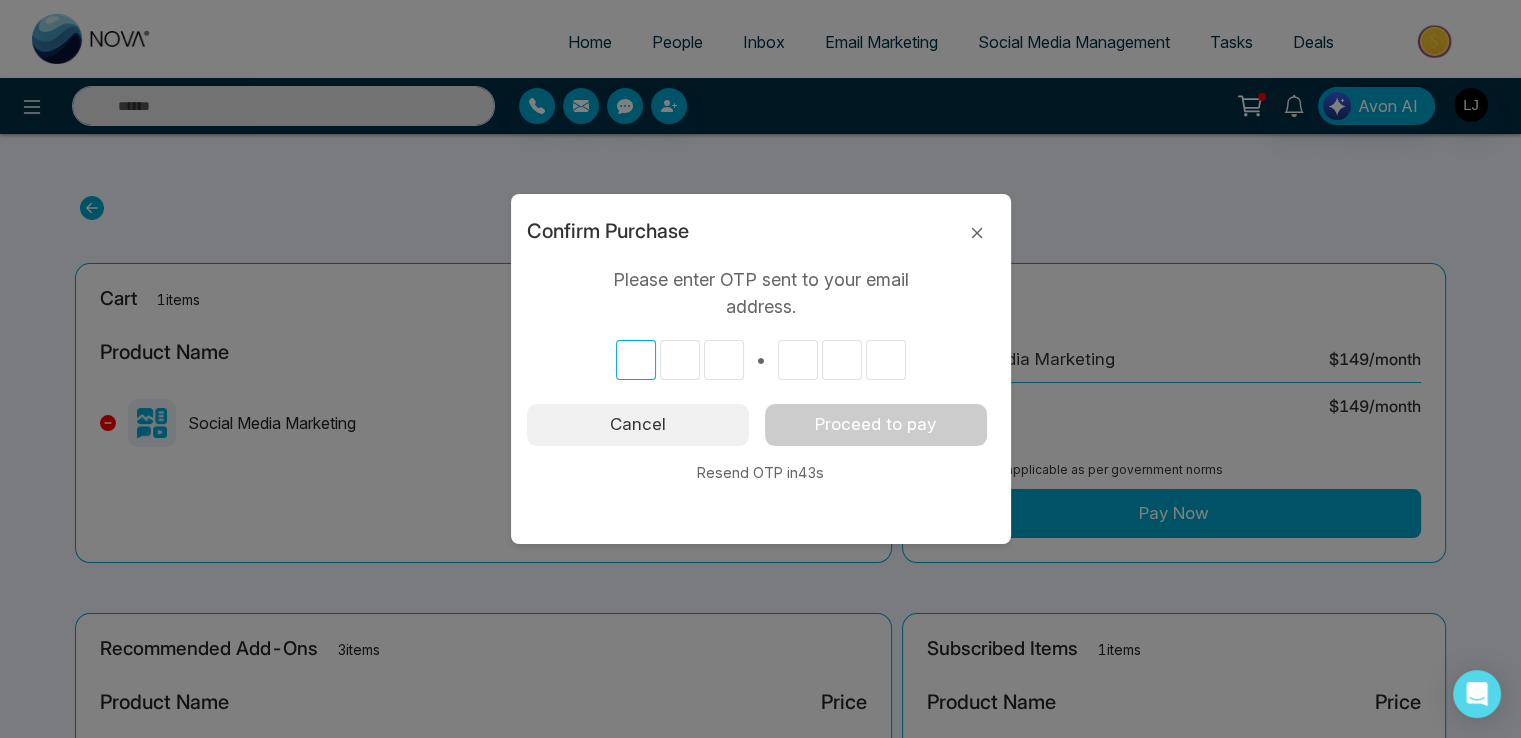 click at bounding box center (636, 360) 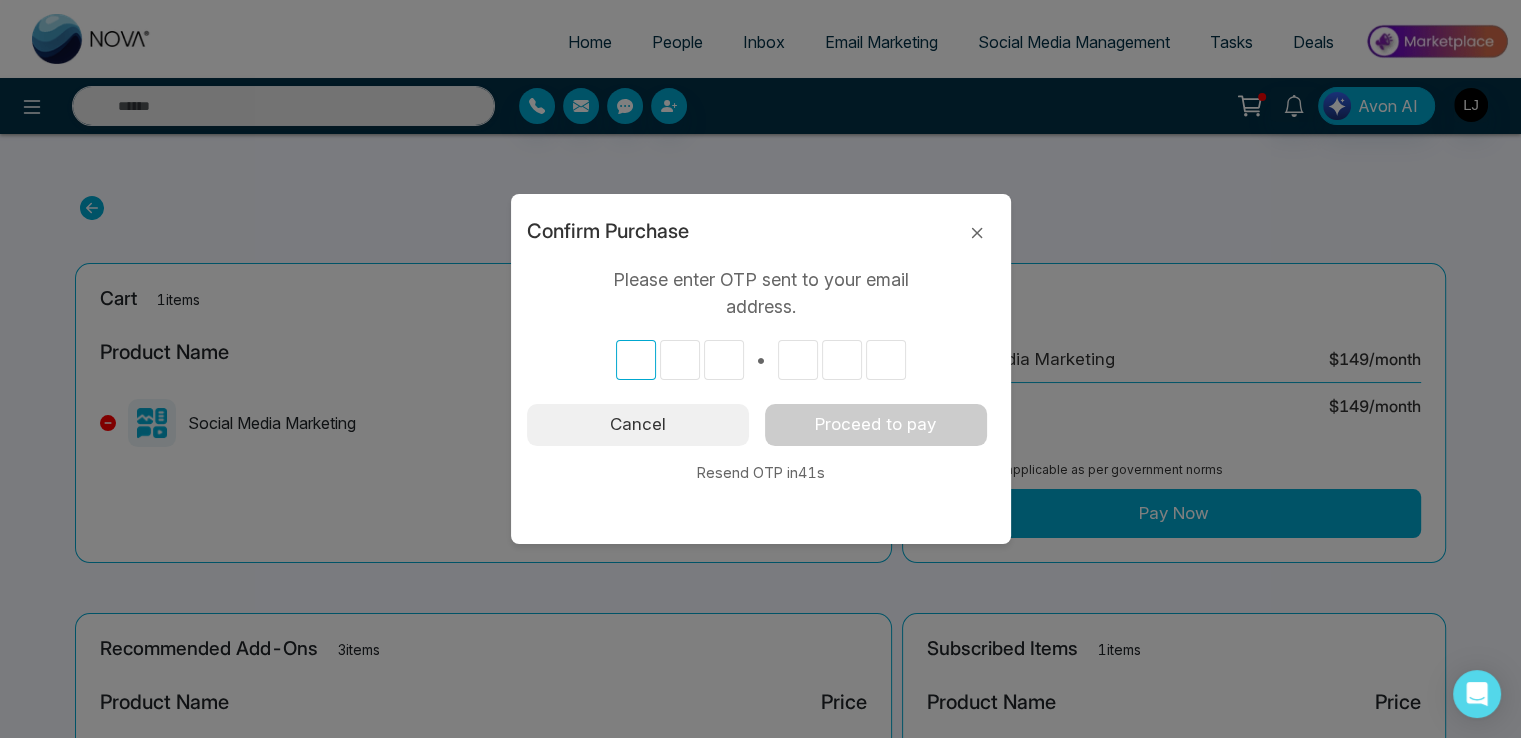 type on "*" 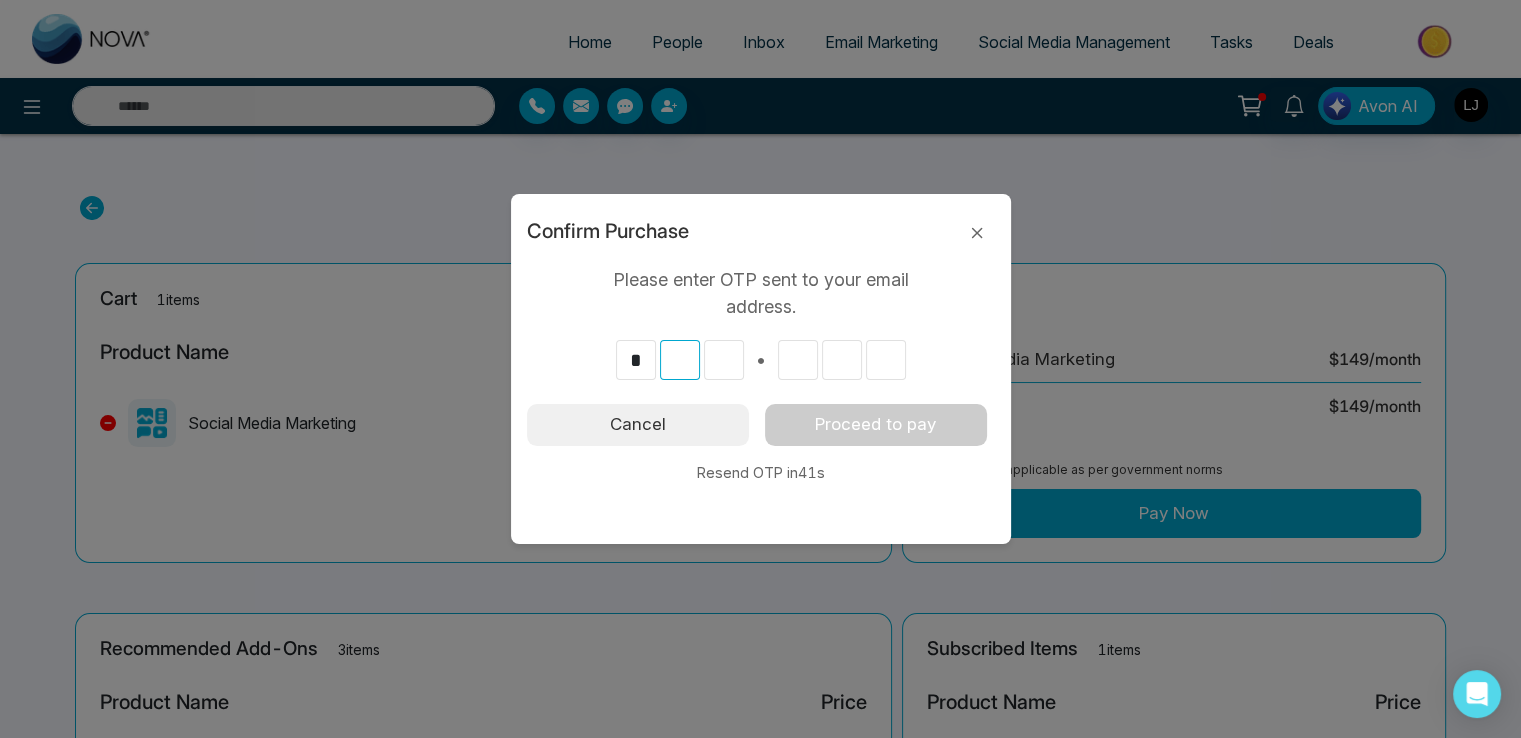 type on "*" 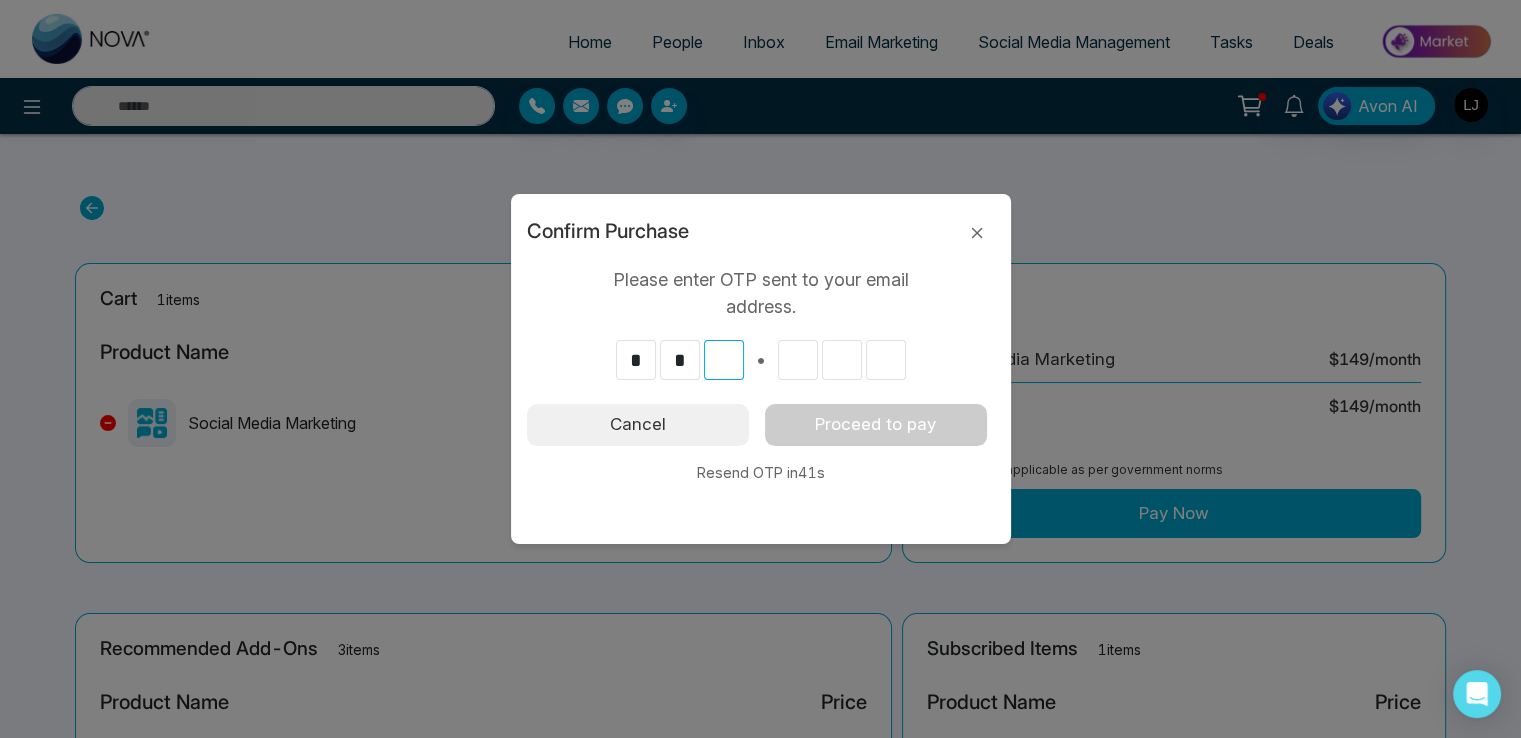 type on "*" 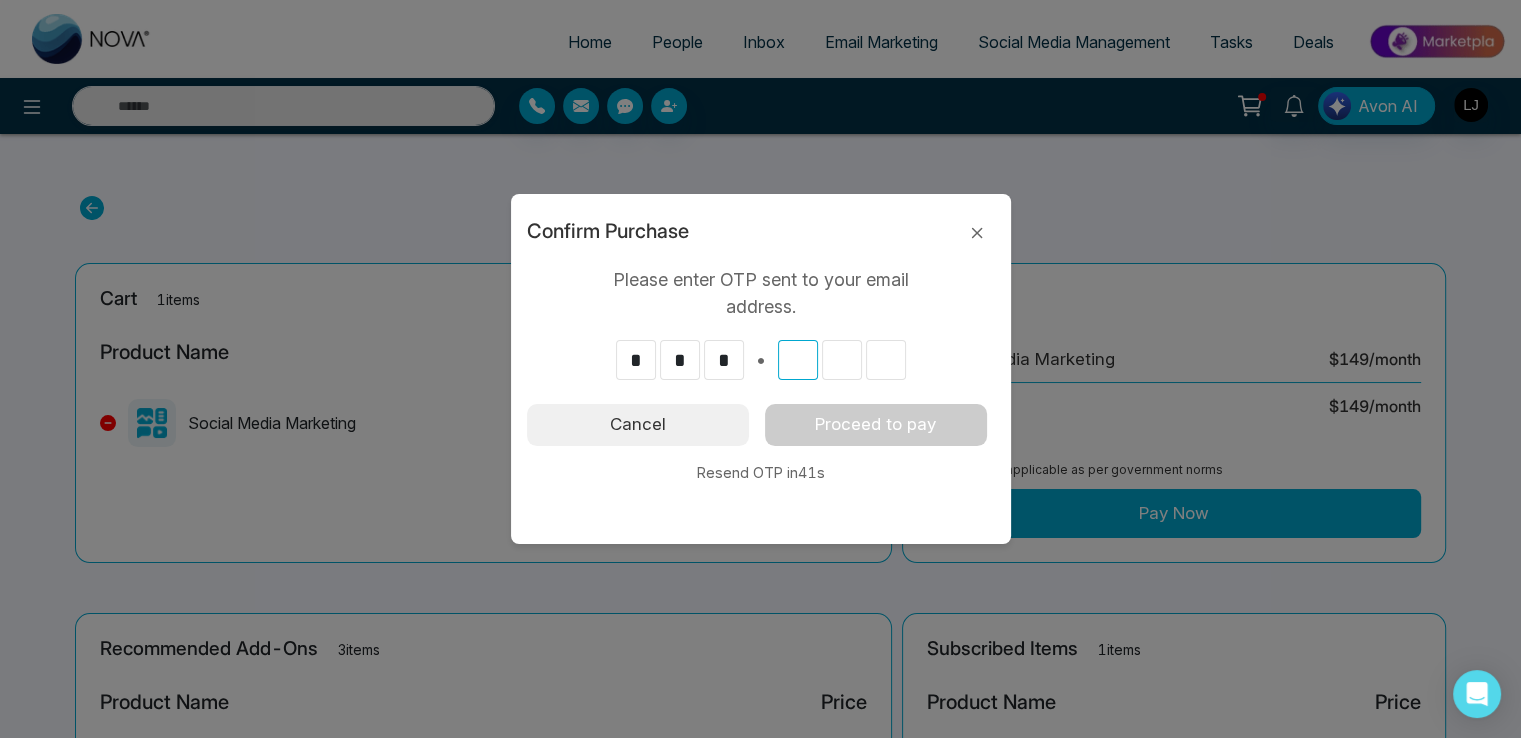 type on "*" 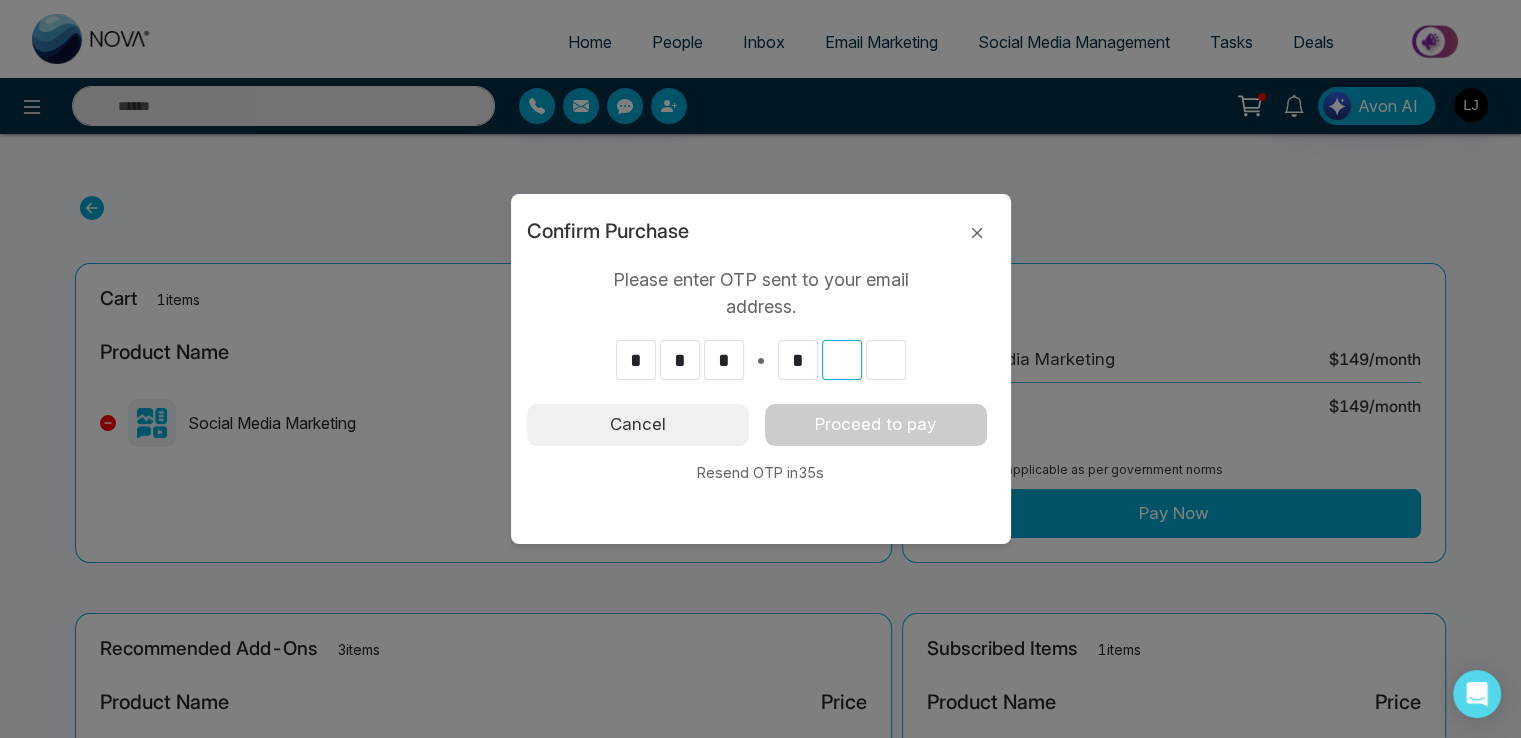 type on "*" 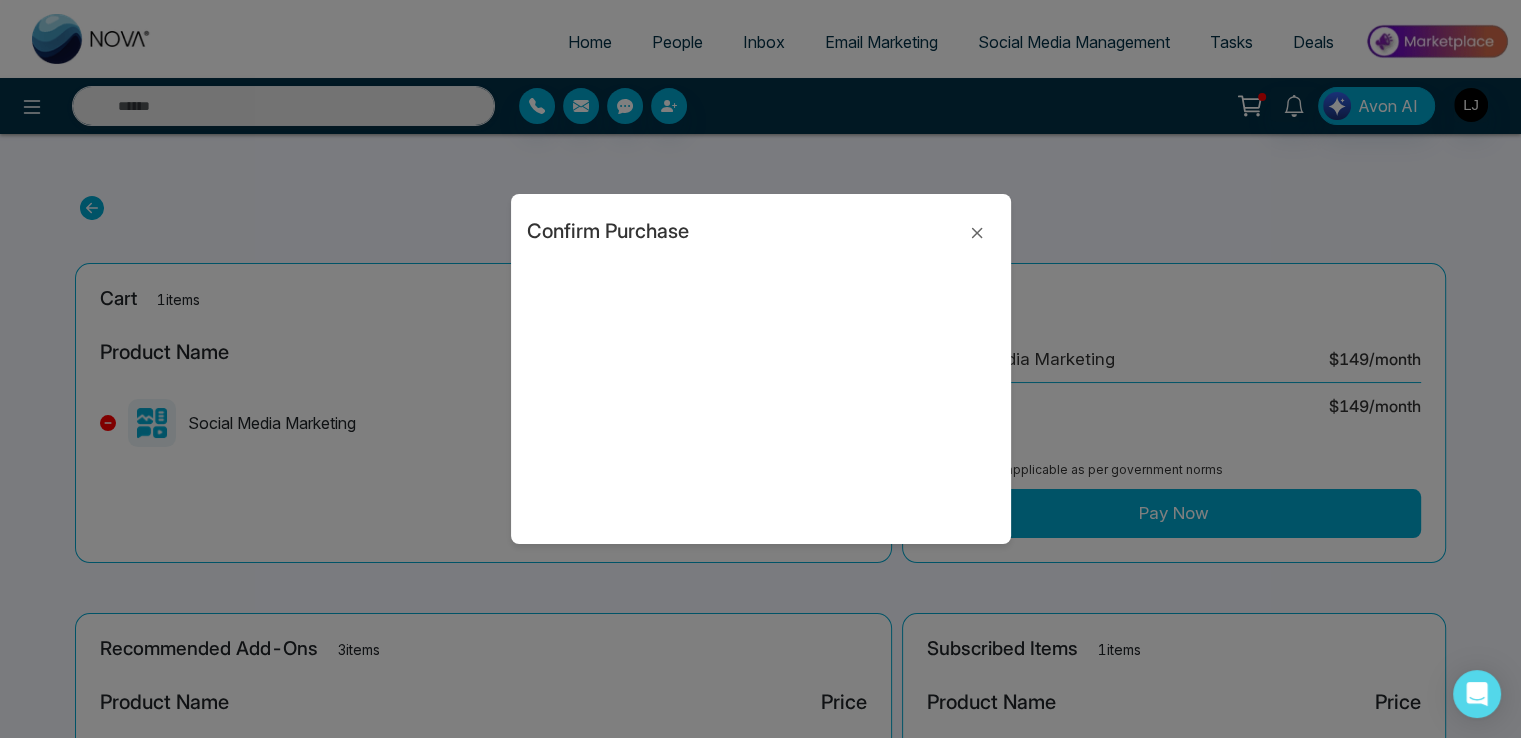 type on "*" 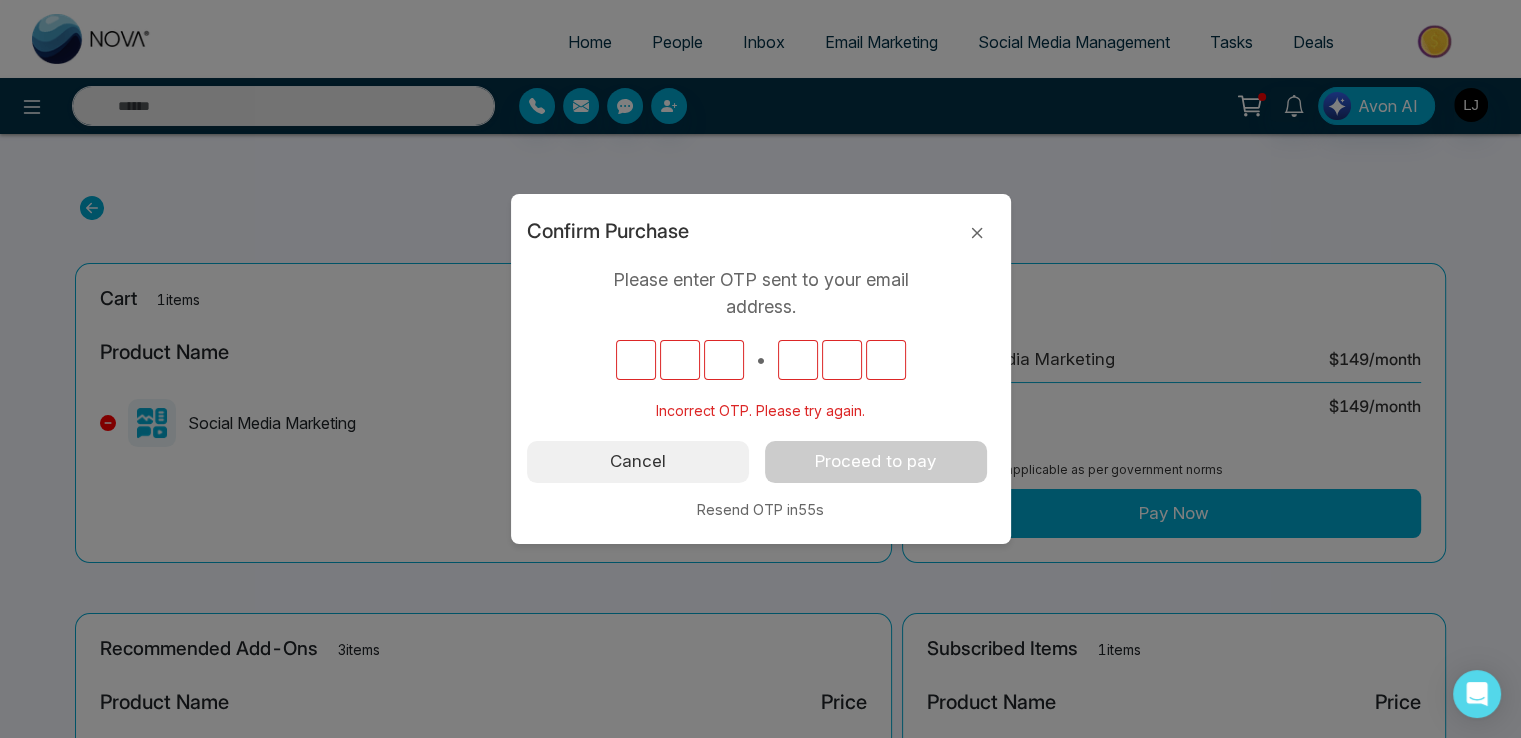 type on "*" 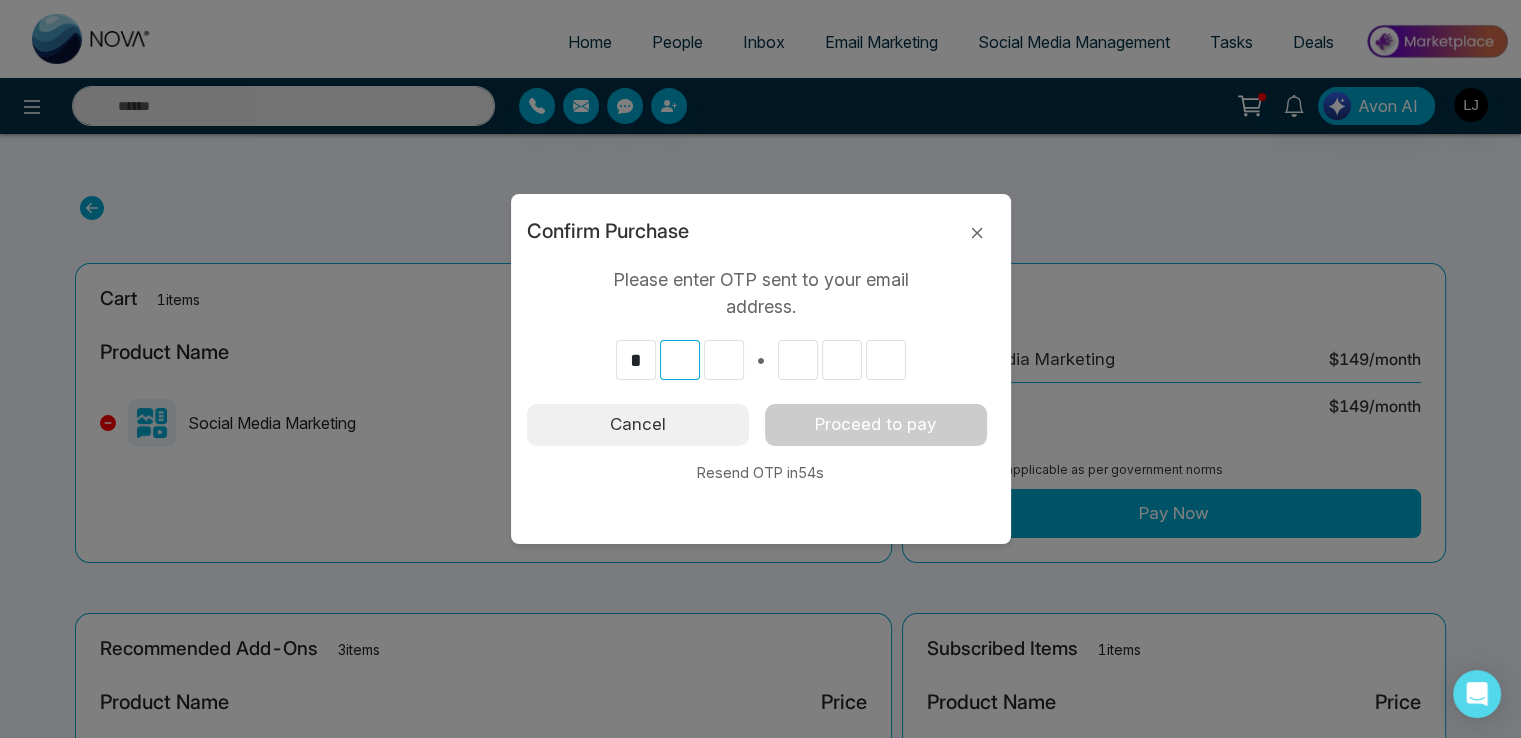type on "*" 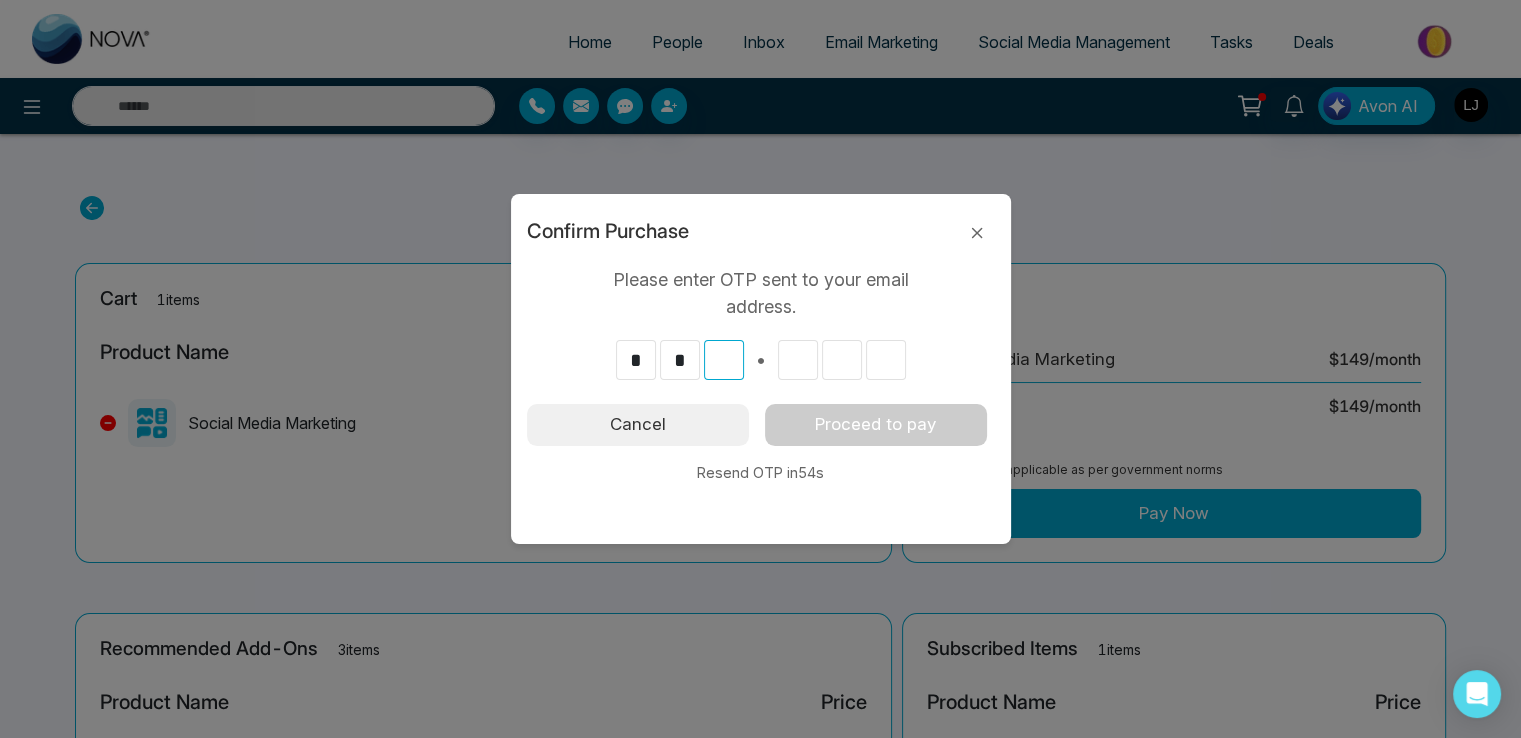 type on "*" 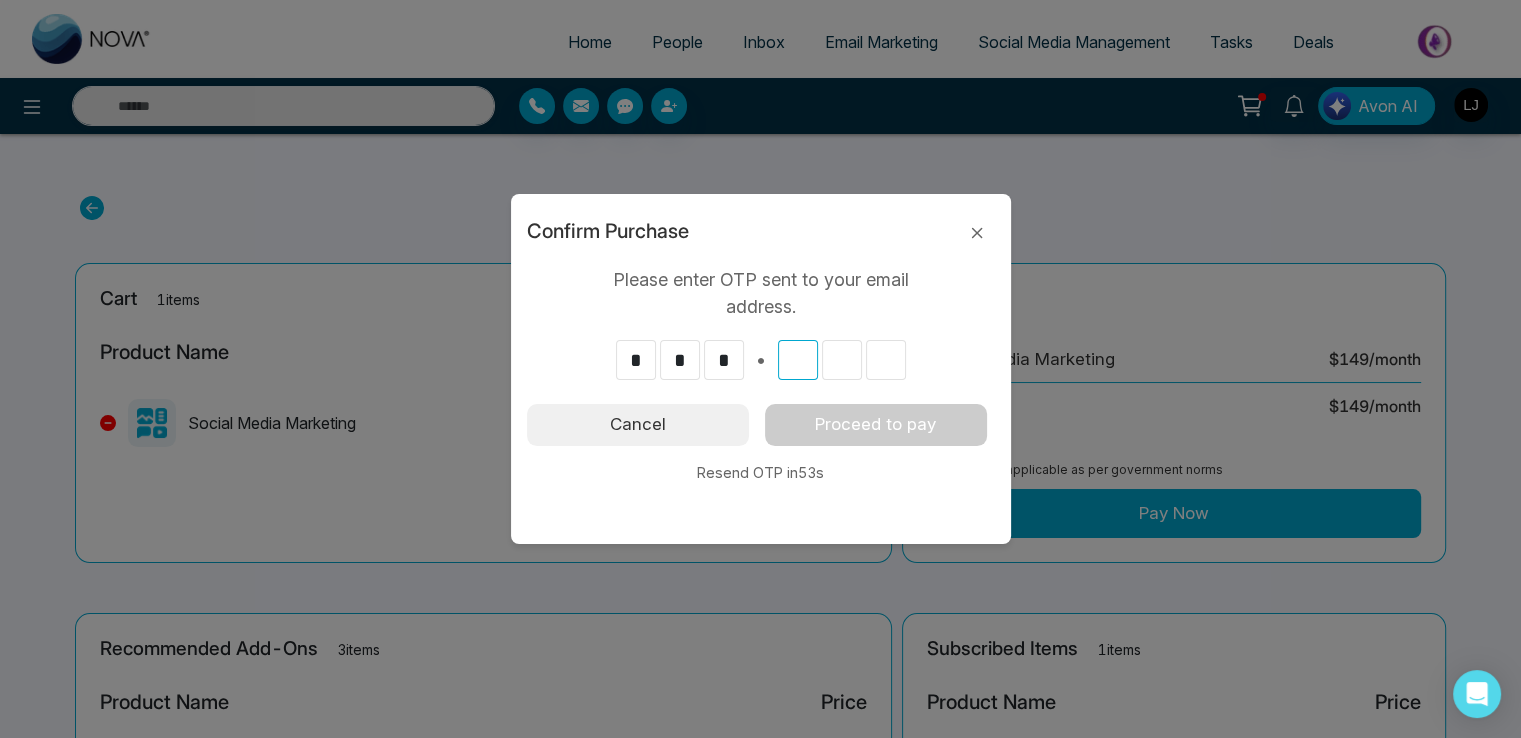 type on "*" 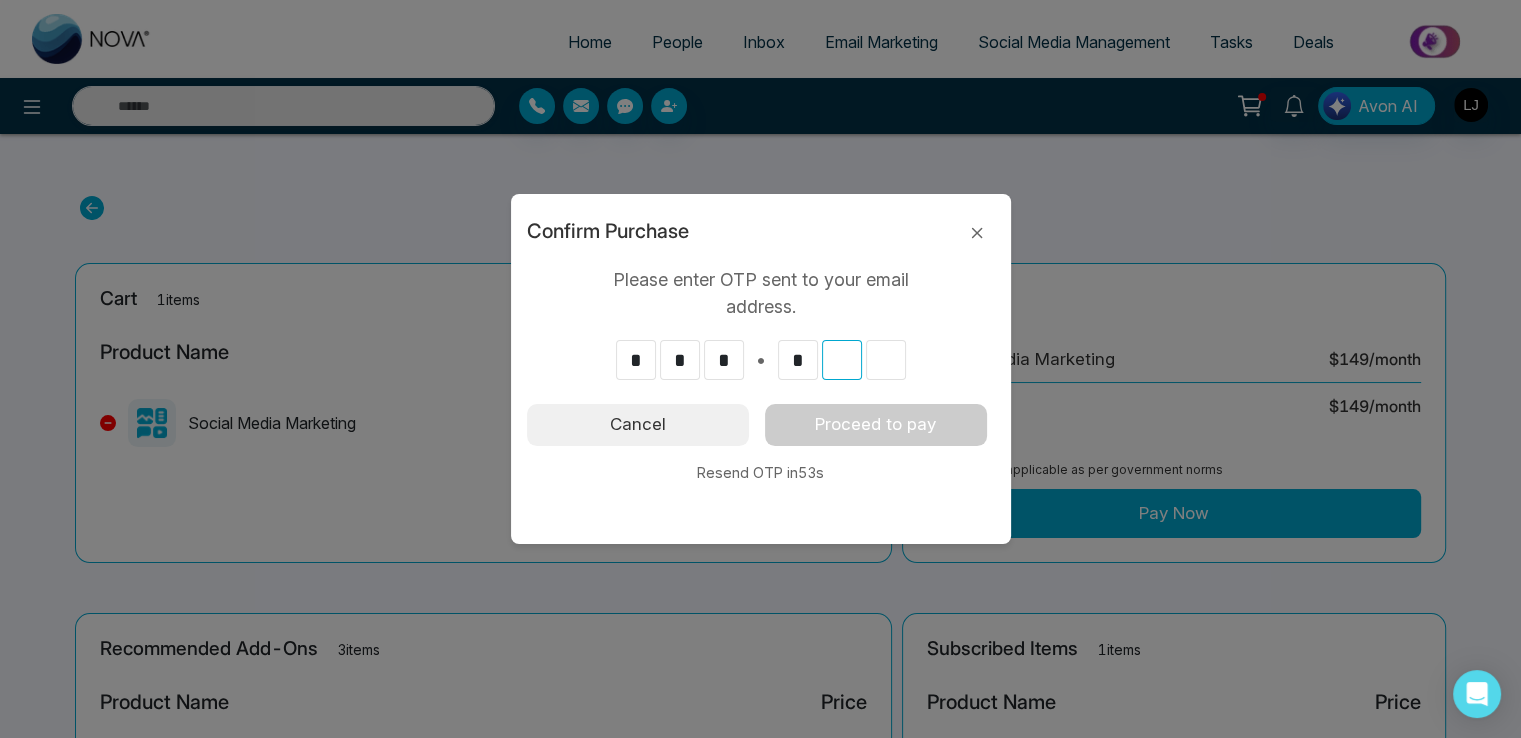 type on "*" 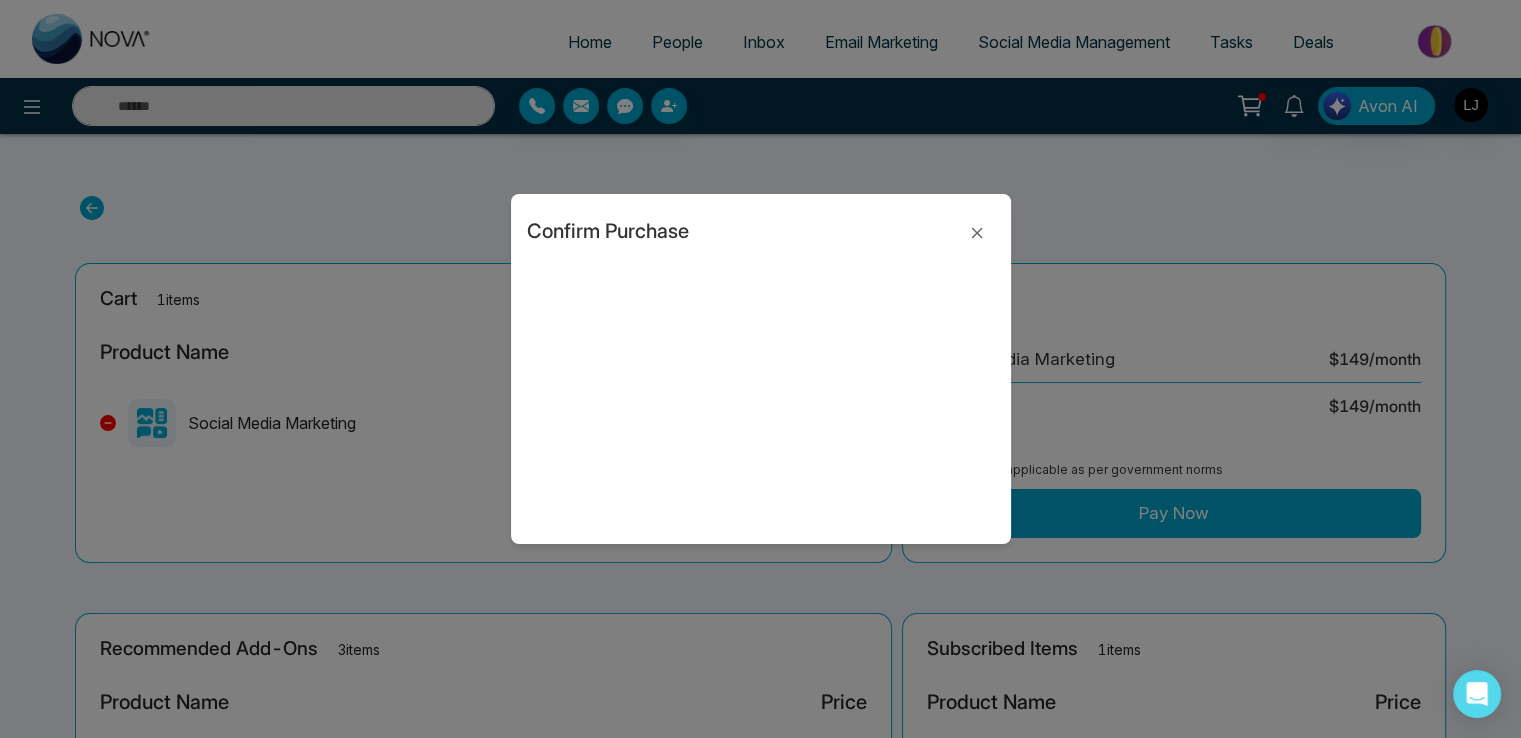 type on "*" 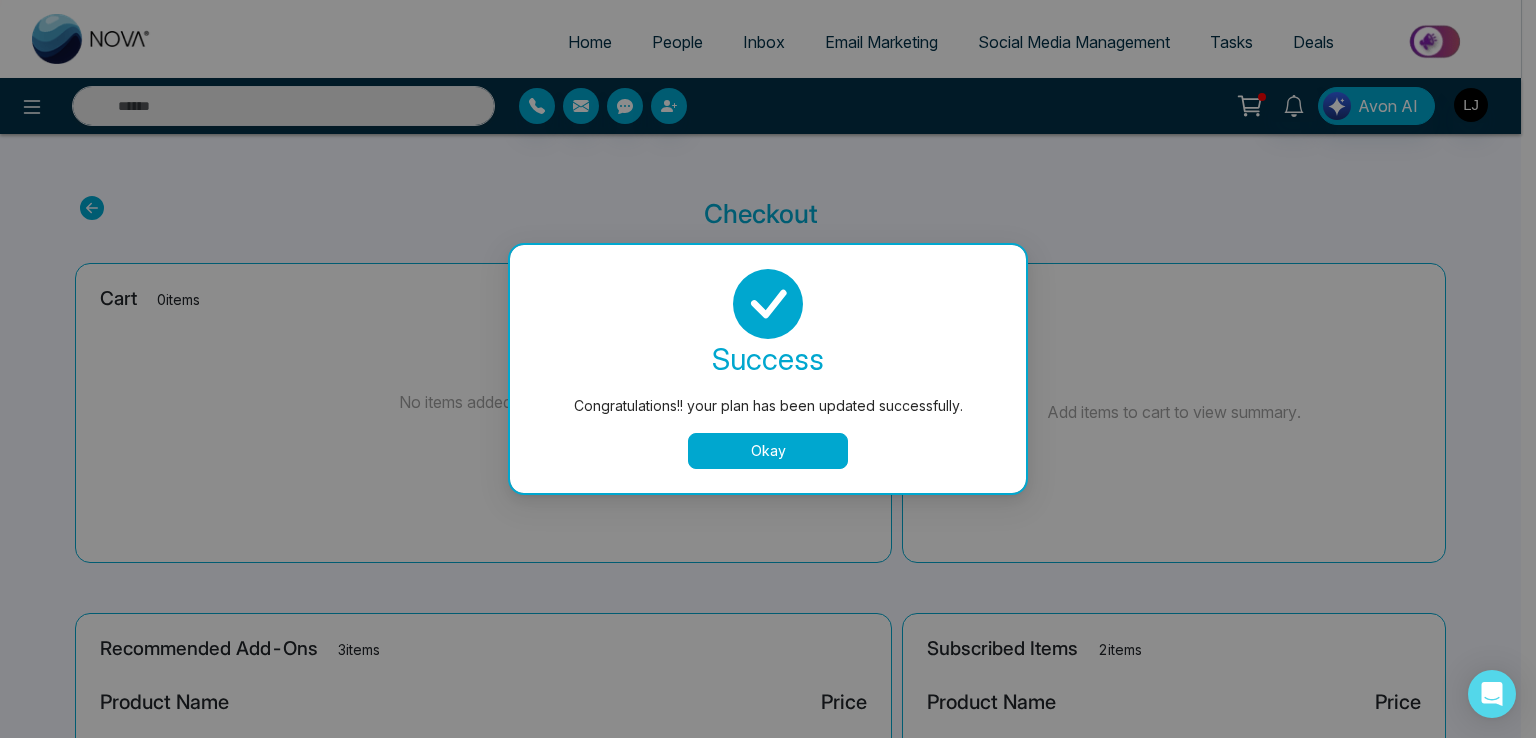 click on "Okay" at bounding box center (768, 451) 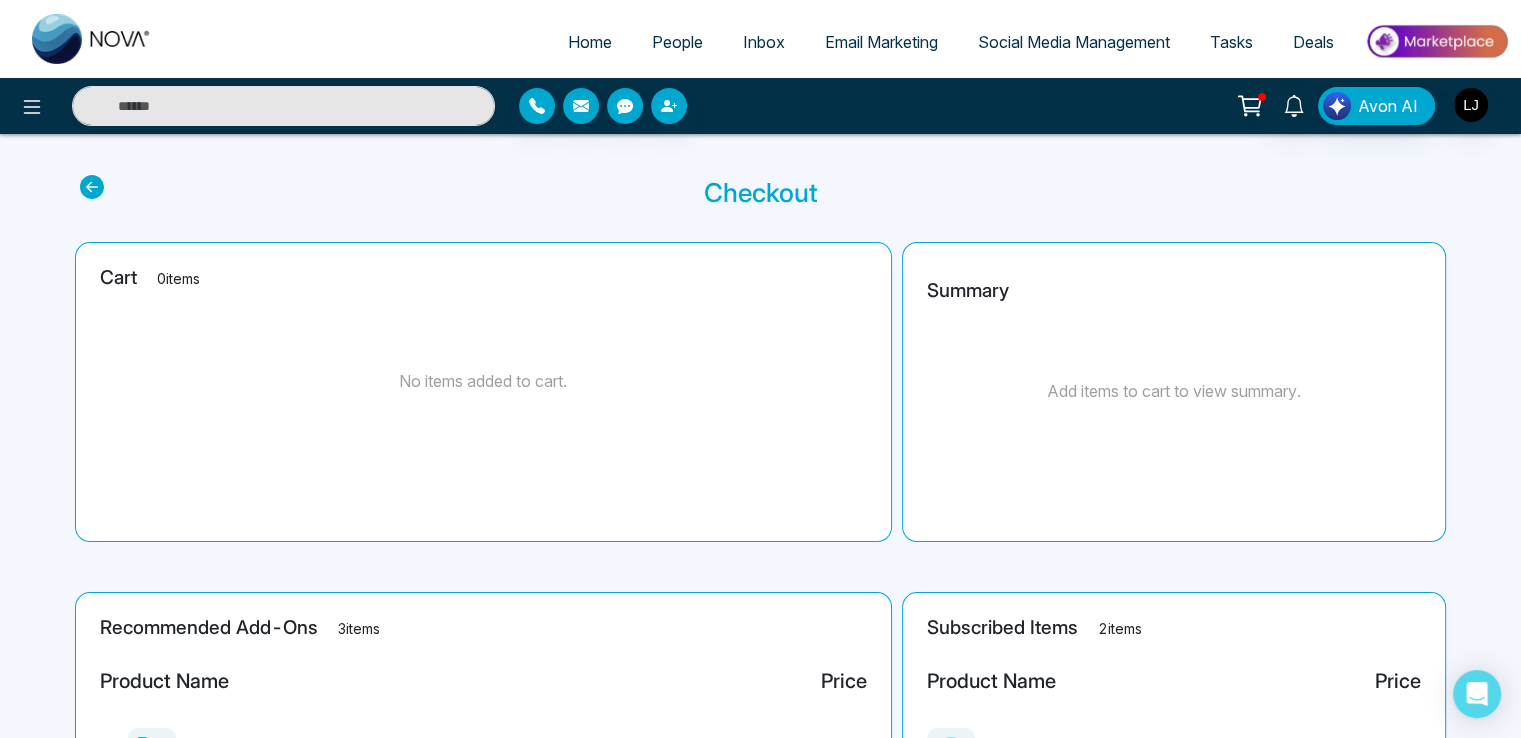 scroll, scrollTop: 321, scrollLeft: 0, axis: vertical 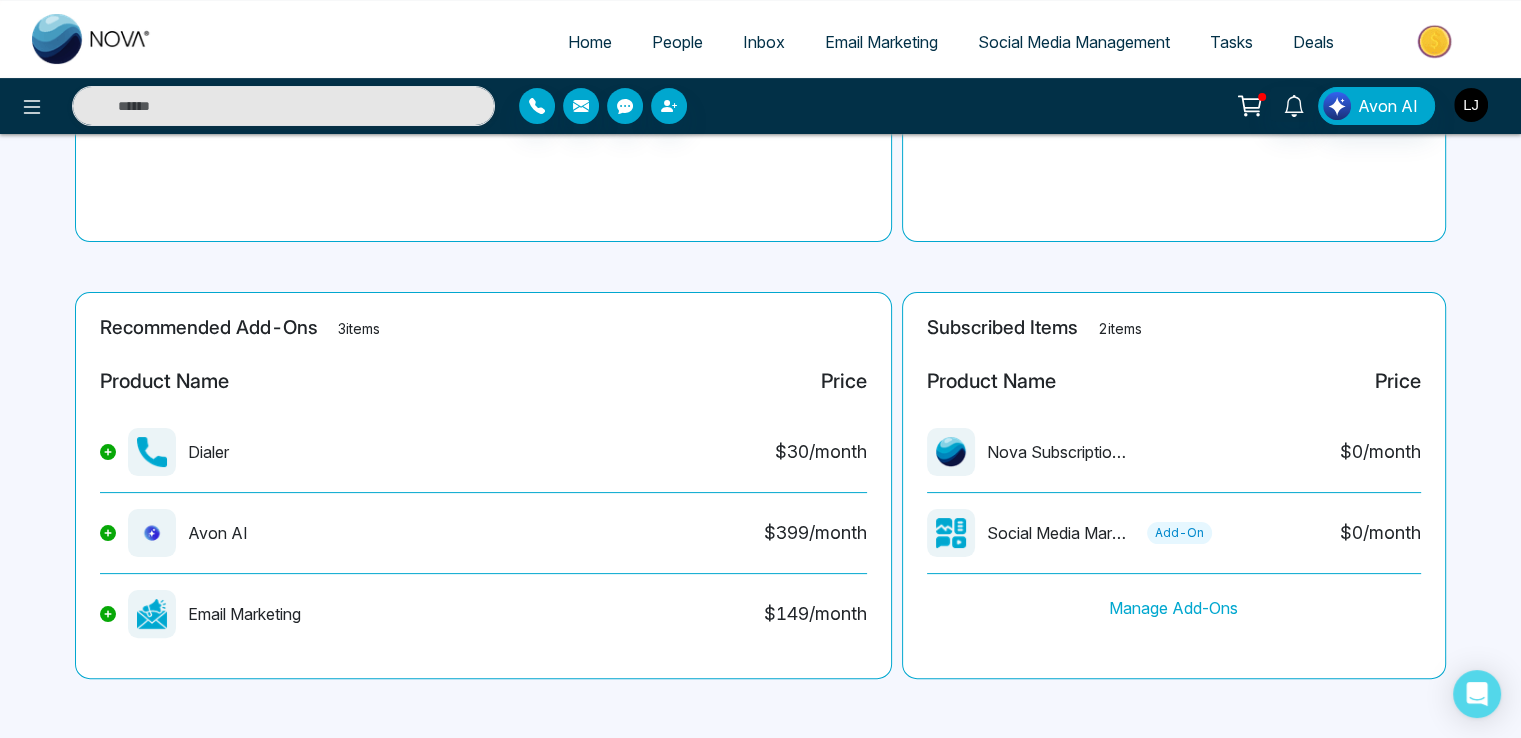 click at bounding box center (1471, 105) 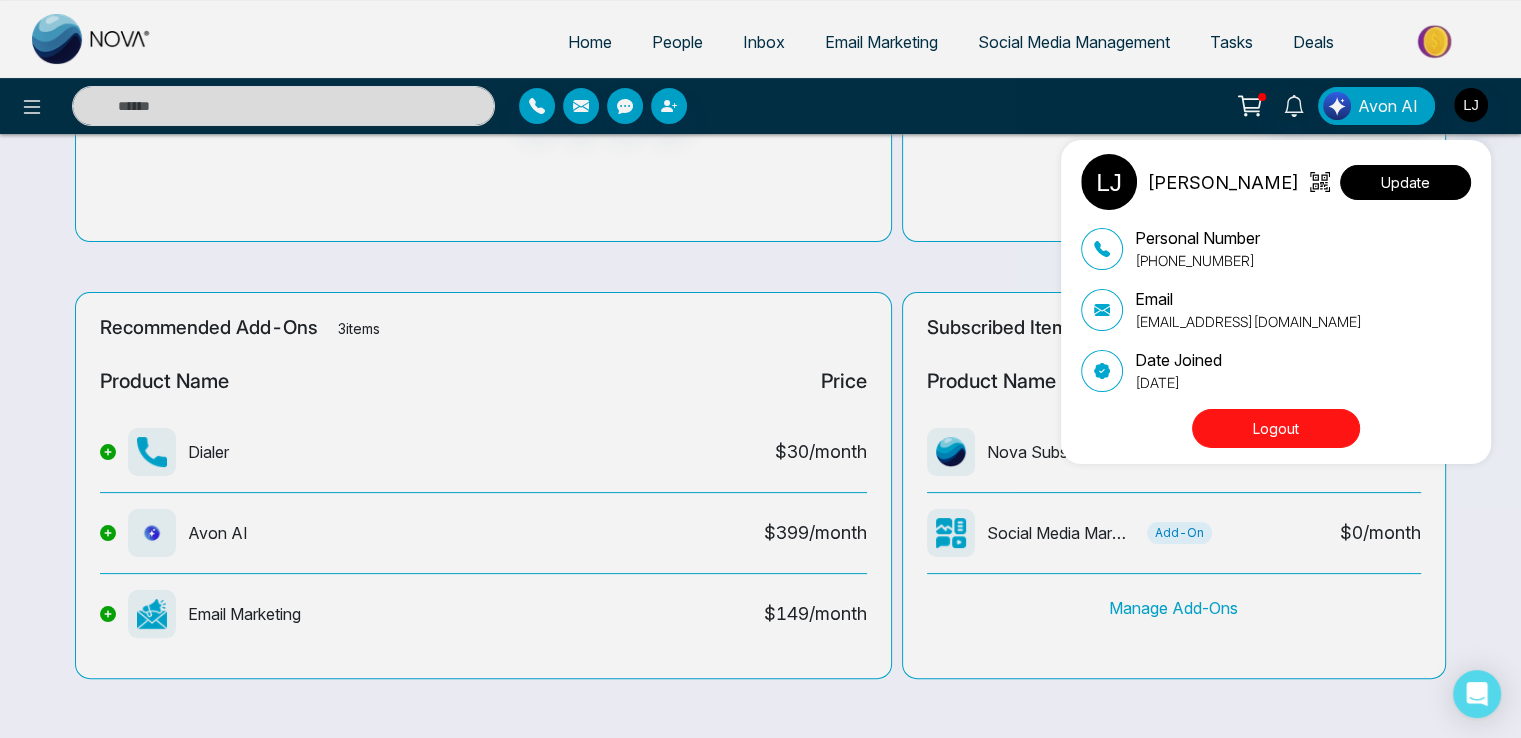 click on "Update" at bounding box center (1405, 182) 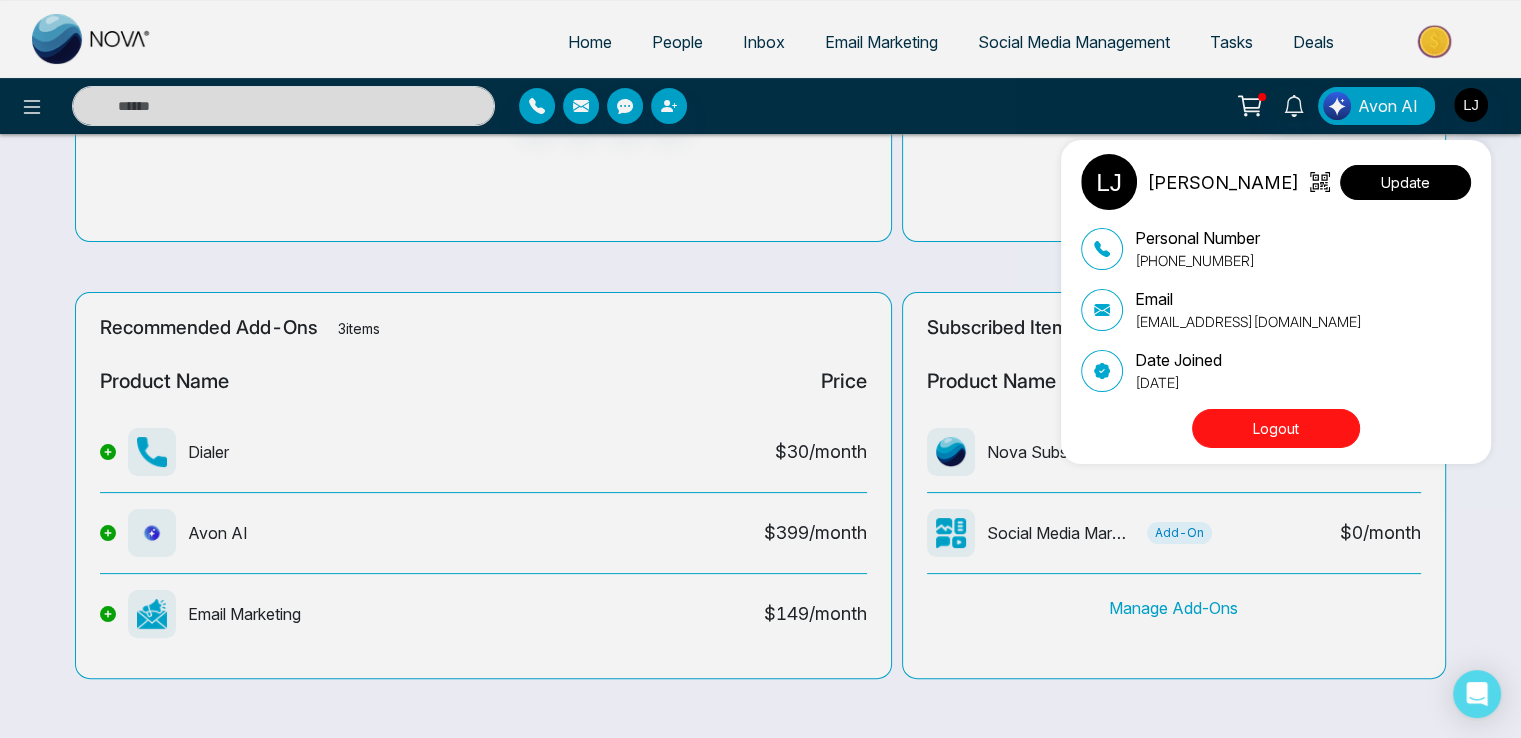 select 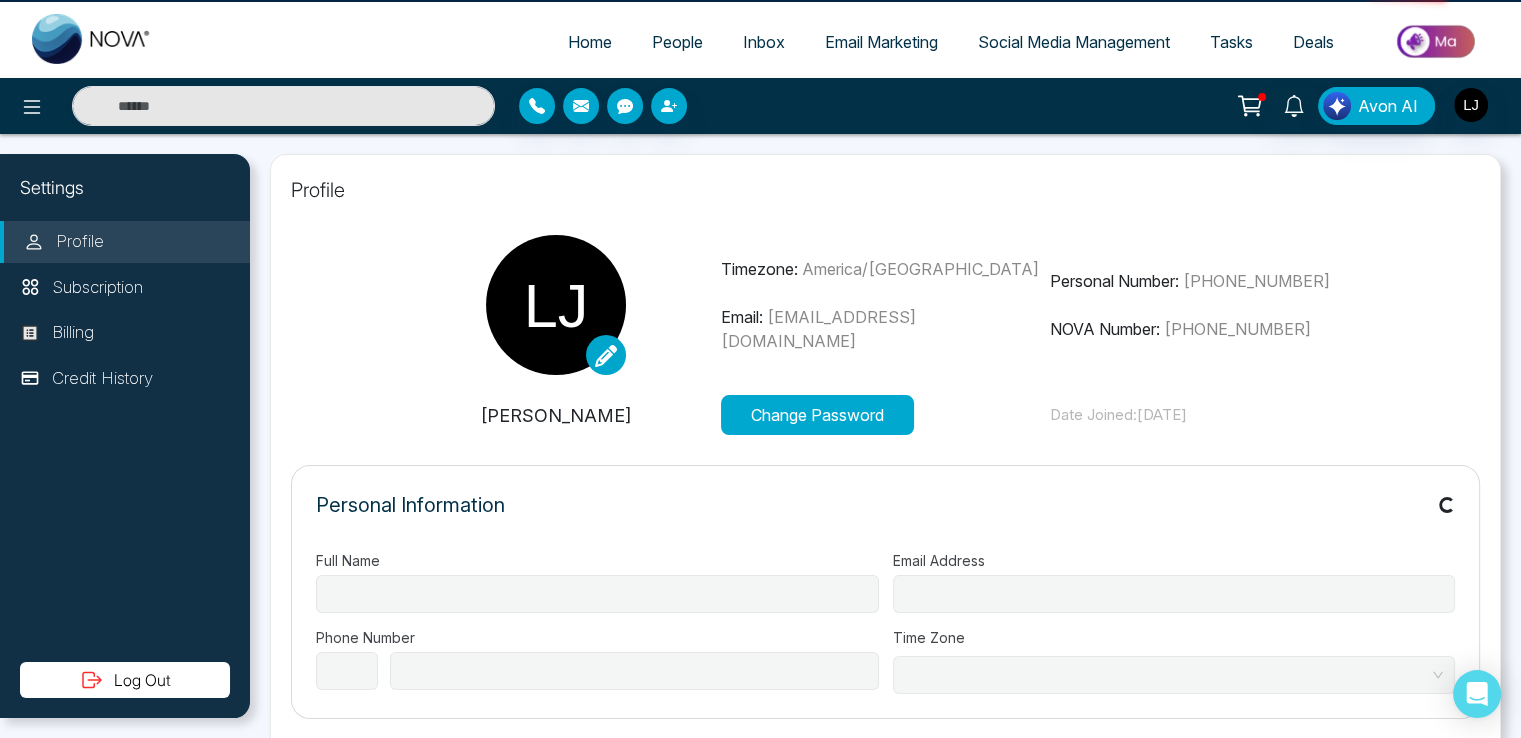 type on "**********" 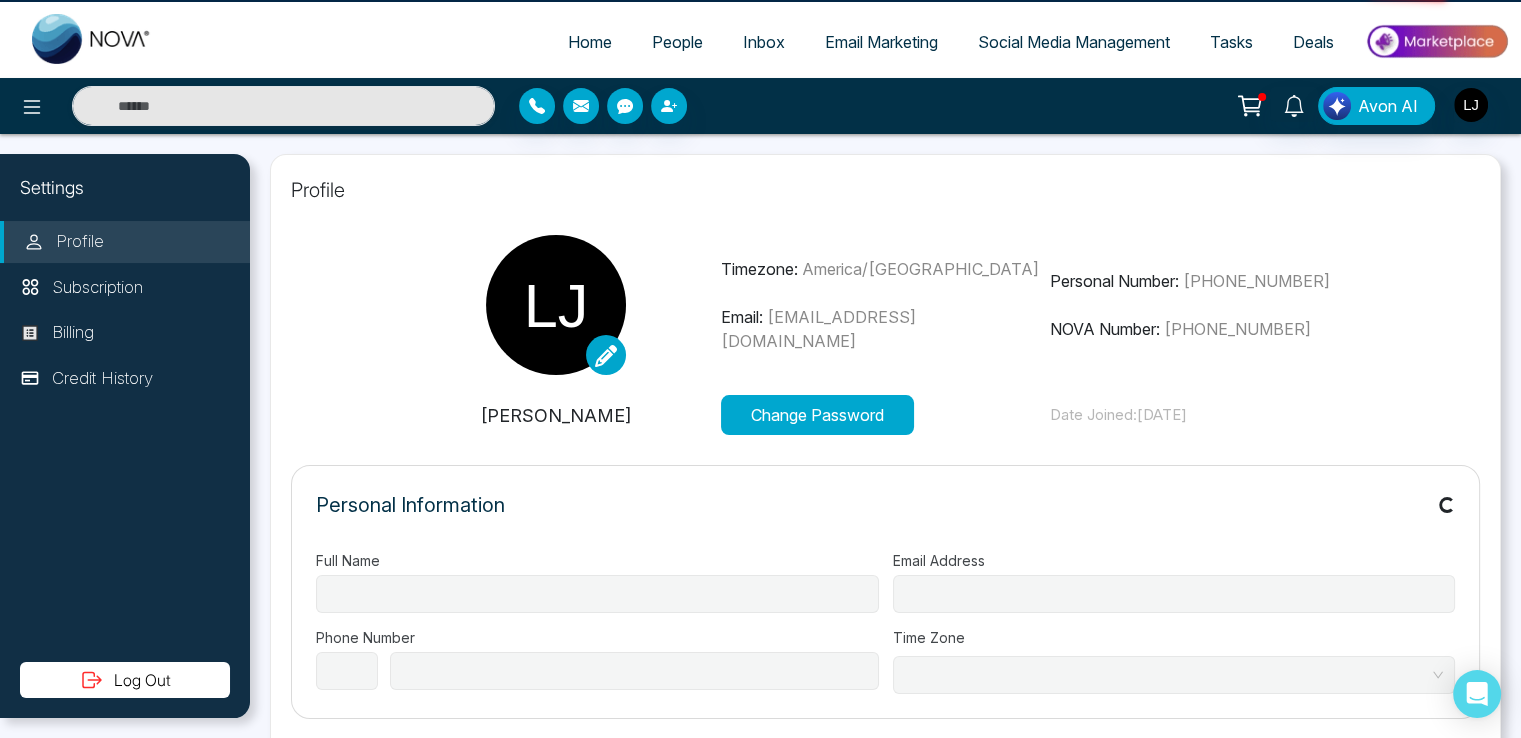 type on "**********" 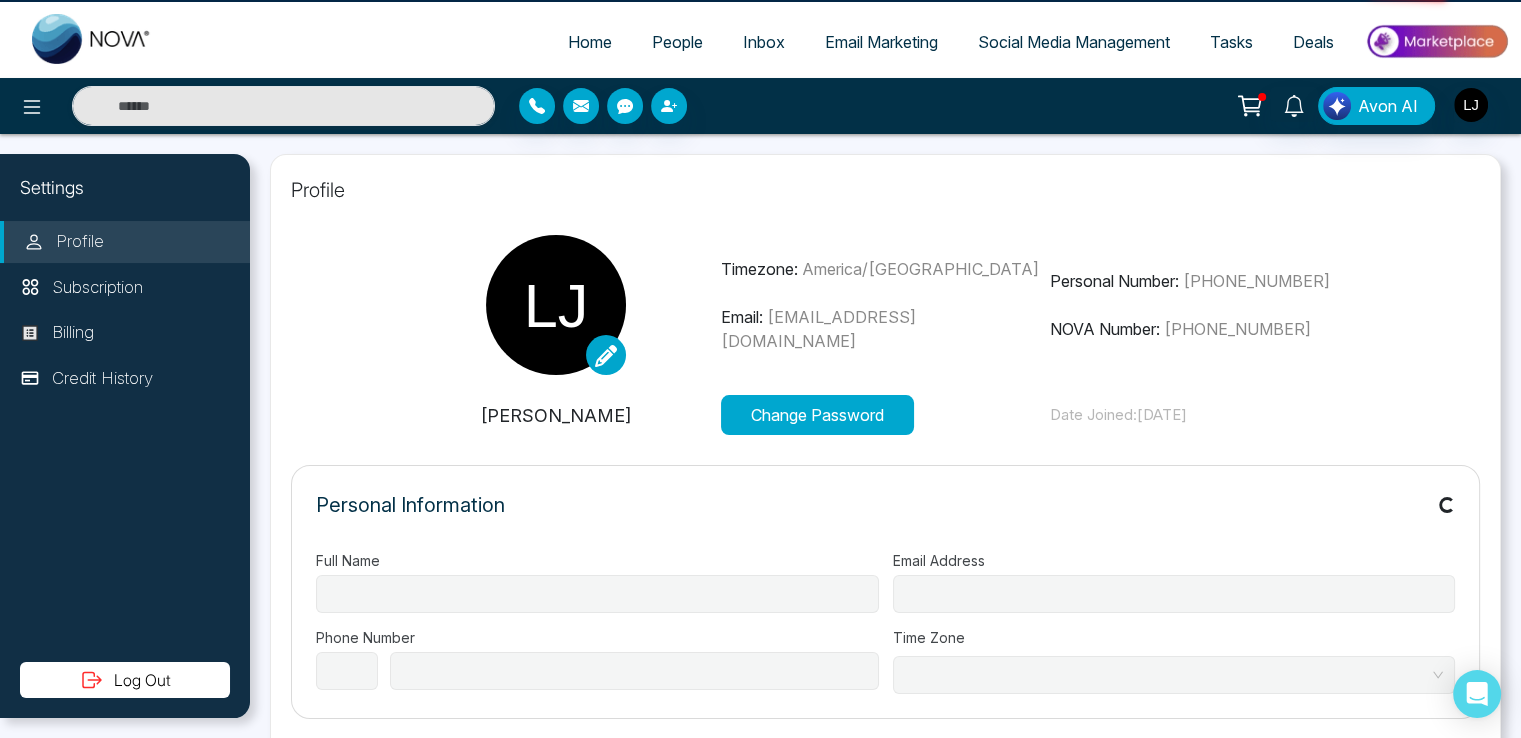 select on "***" 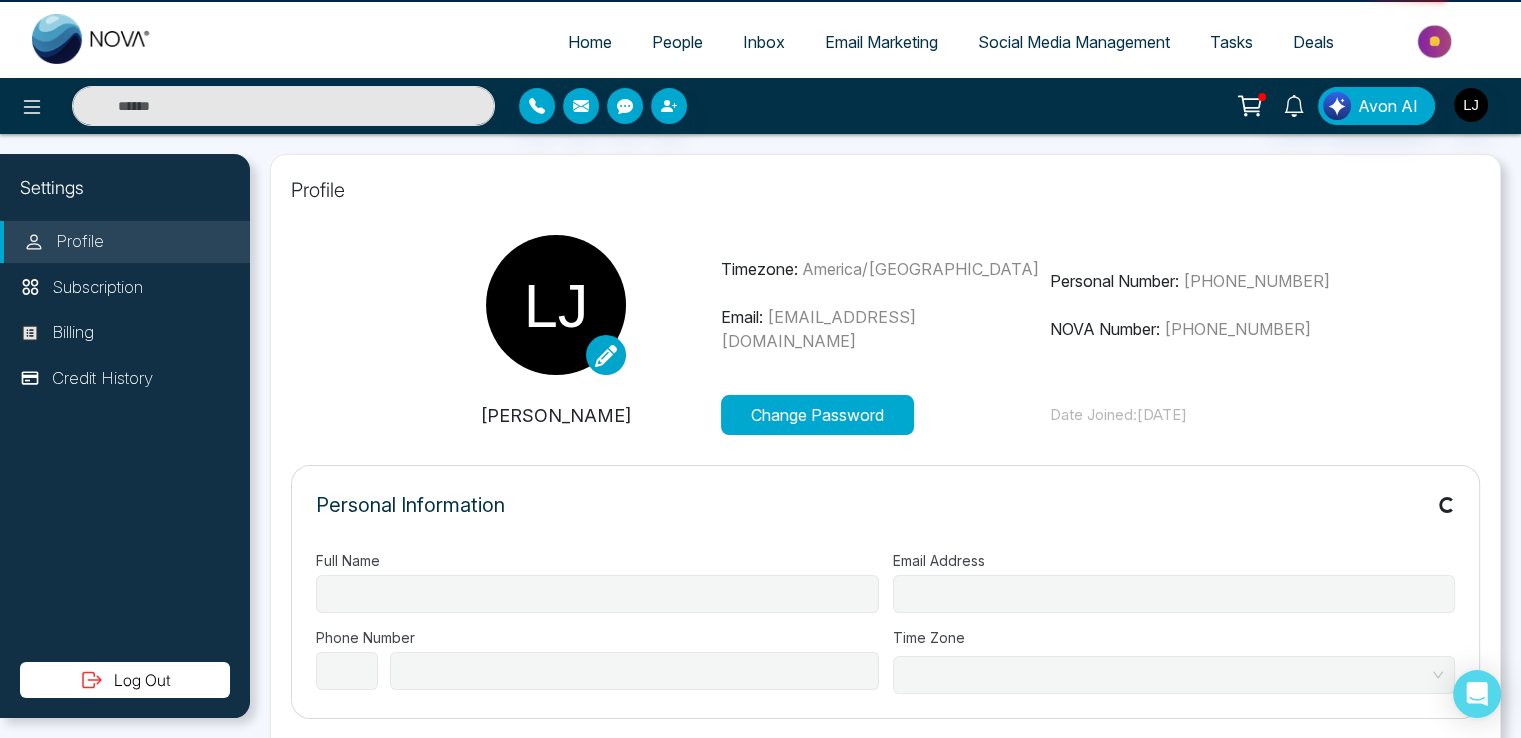 type on "**********" 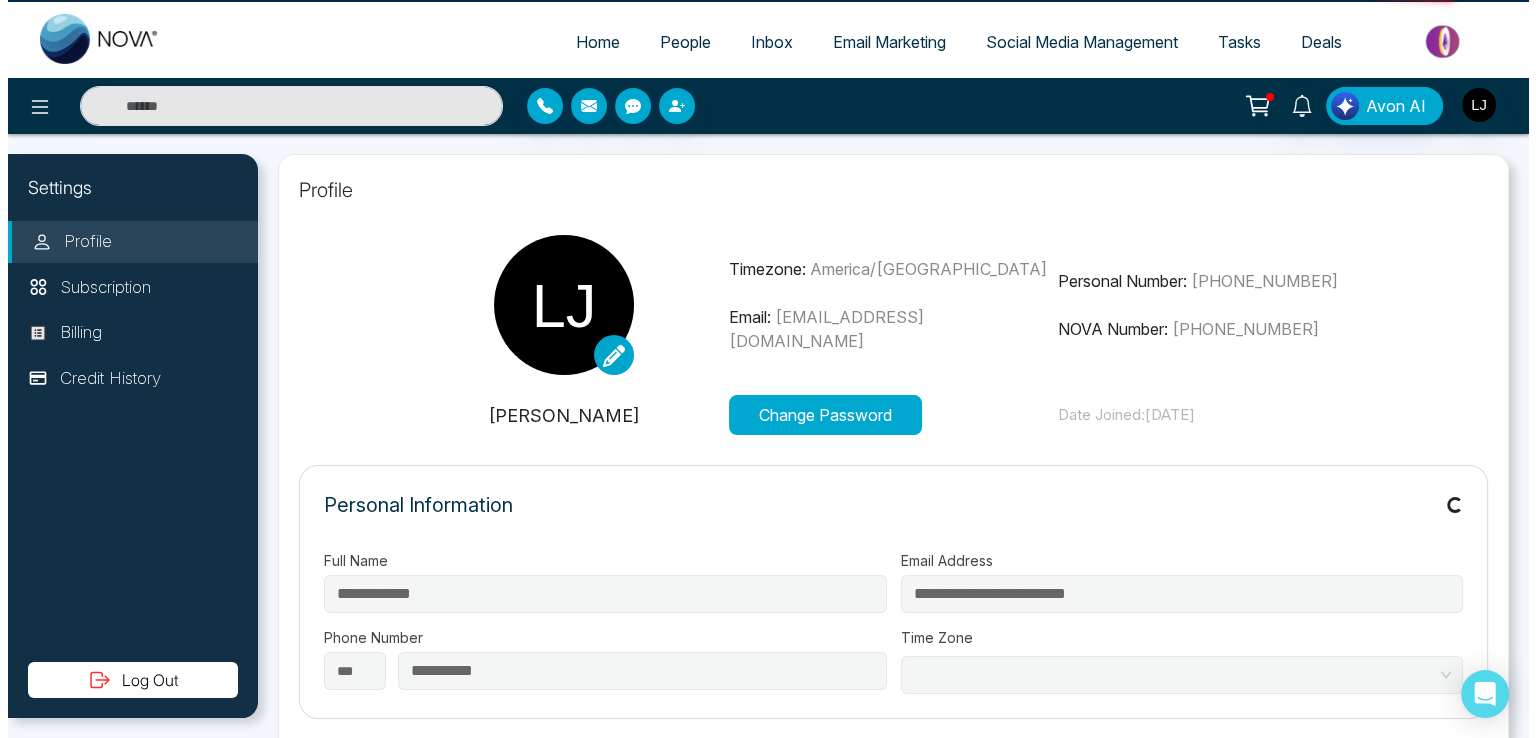 scroll, scrollTop: 0, scrollLeft: 0, axis: both 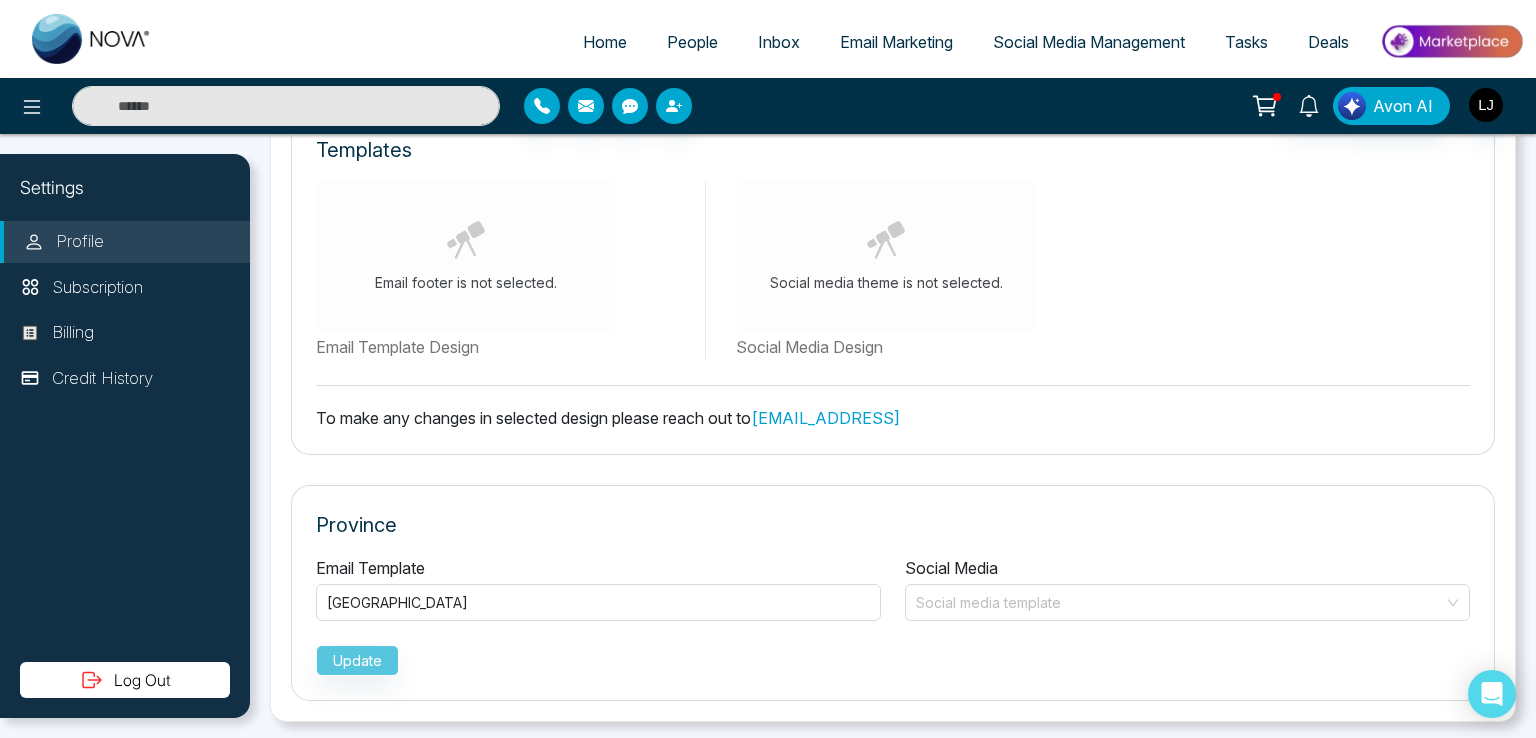 type on "**********" 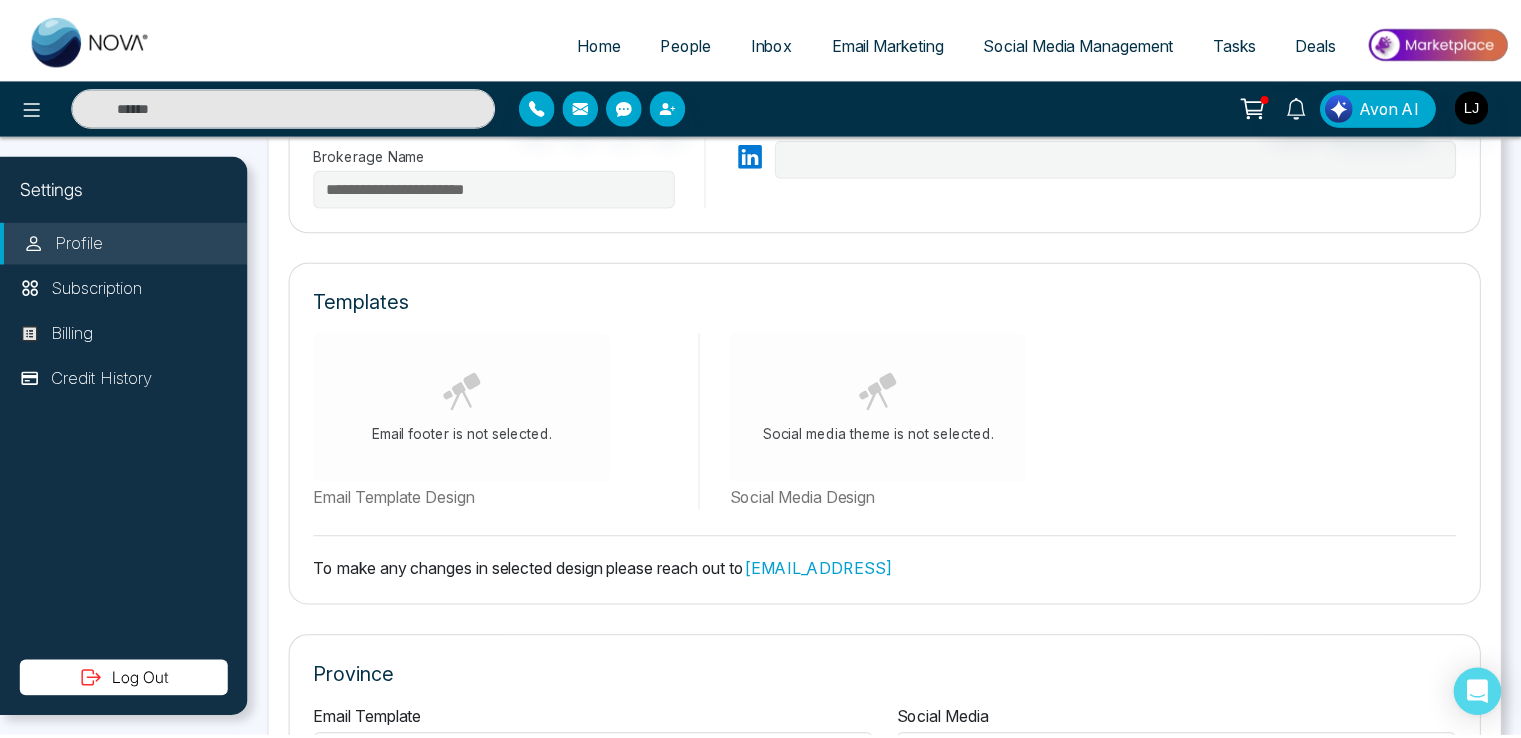 scroll, scrollTop: 906, scrollLeft: 0, axis: vertical 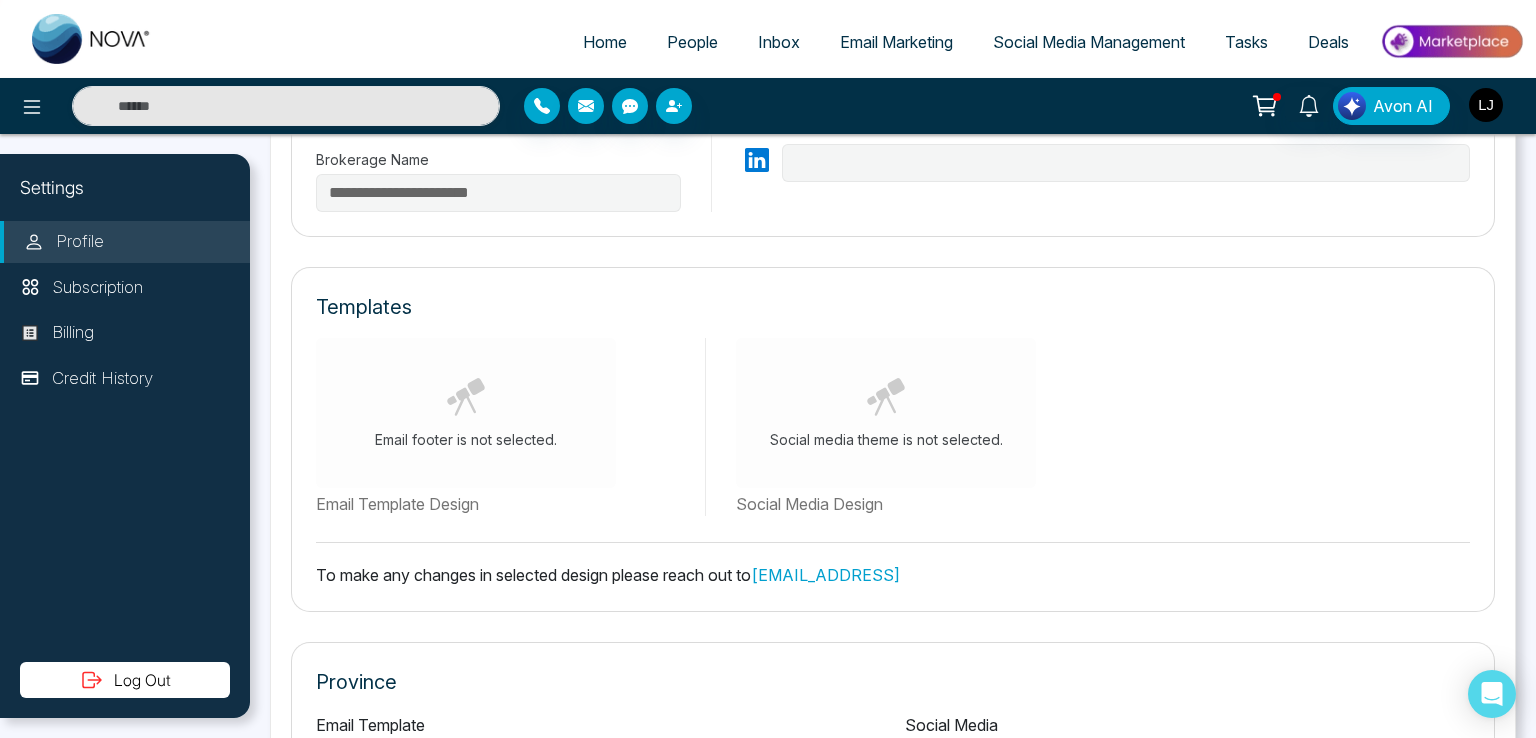 click at bounding box center (1486, 105) 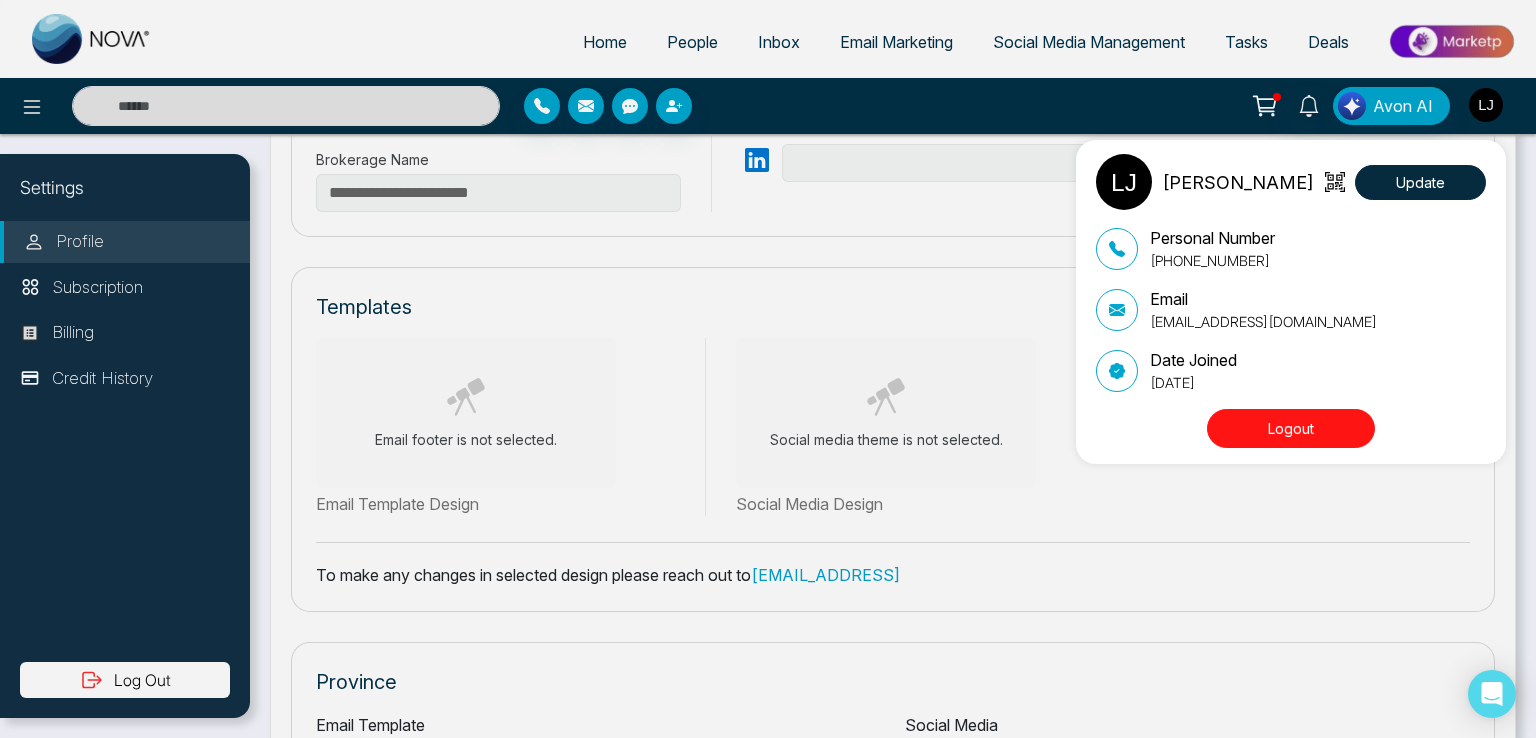type 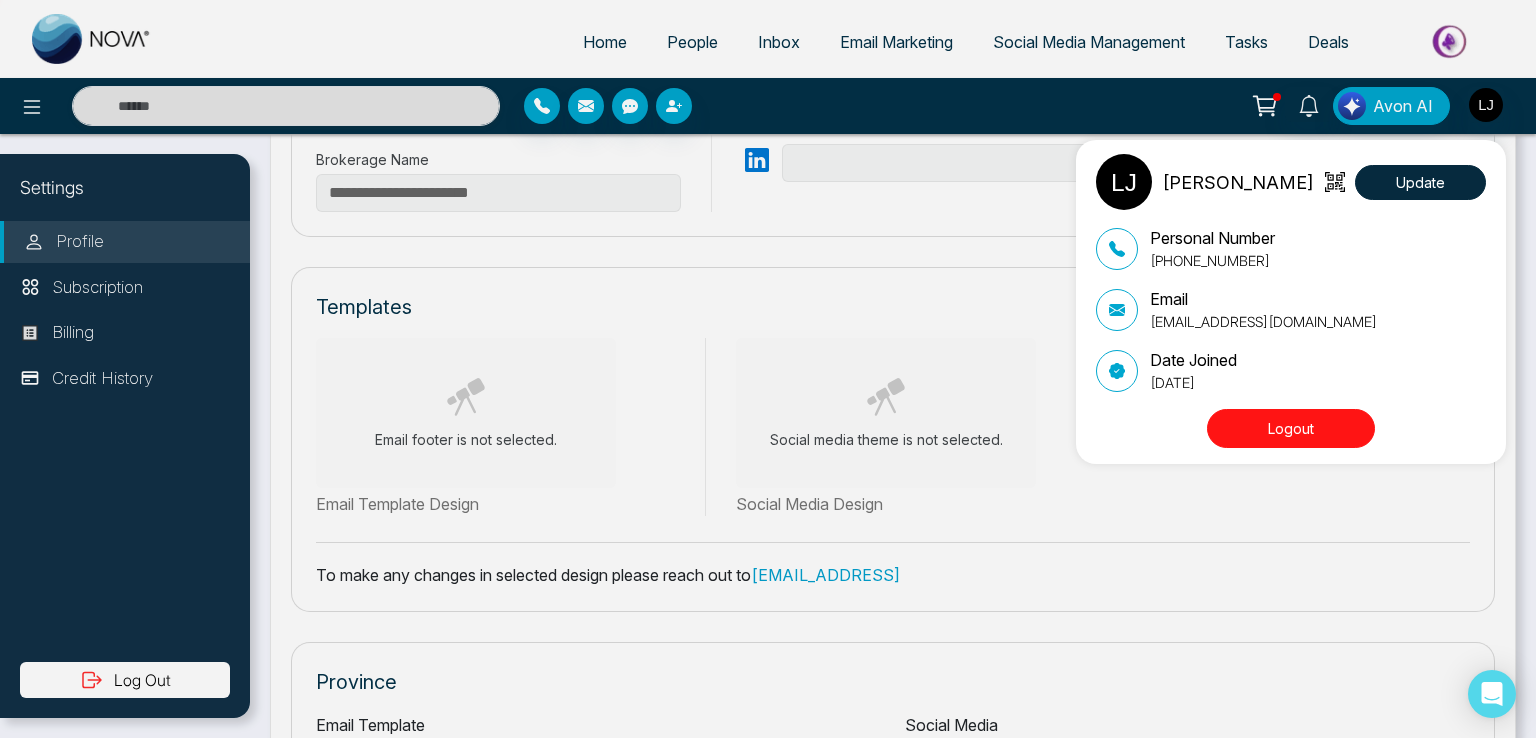 click on "[PERSON_NAME] Update Personal Number [PHONE_NUMBER] Email [EMAIL_ADDRESS][DOMAIN_NAME] Date Joined [DATE] Logout" at bounding box center [768, 369] 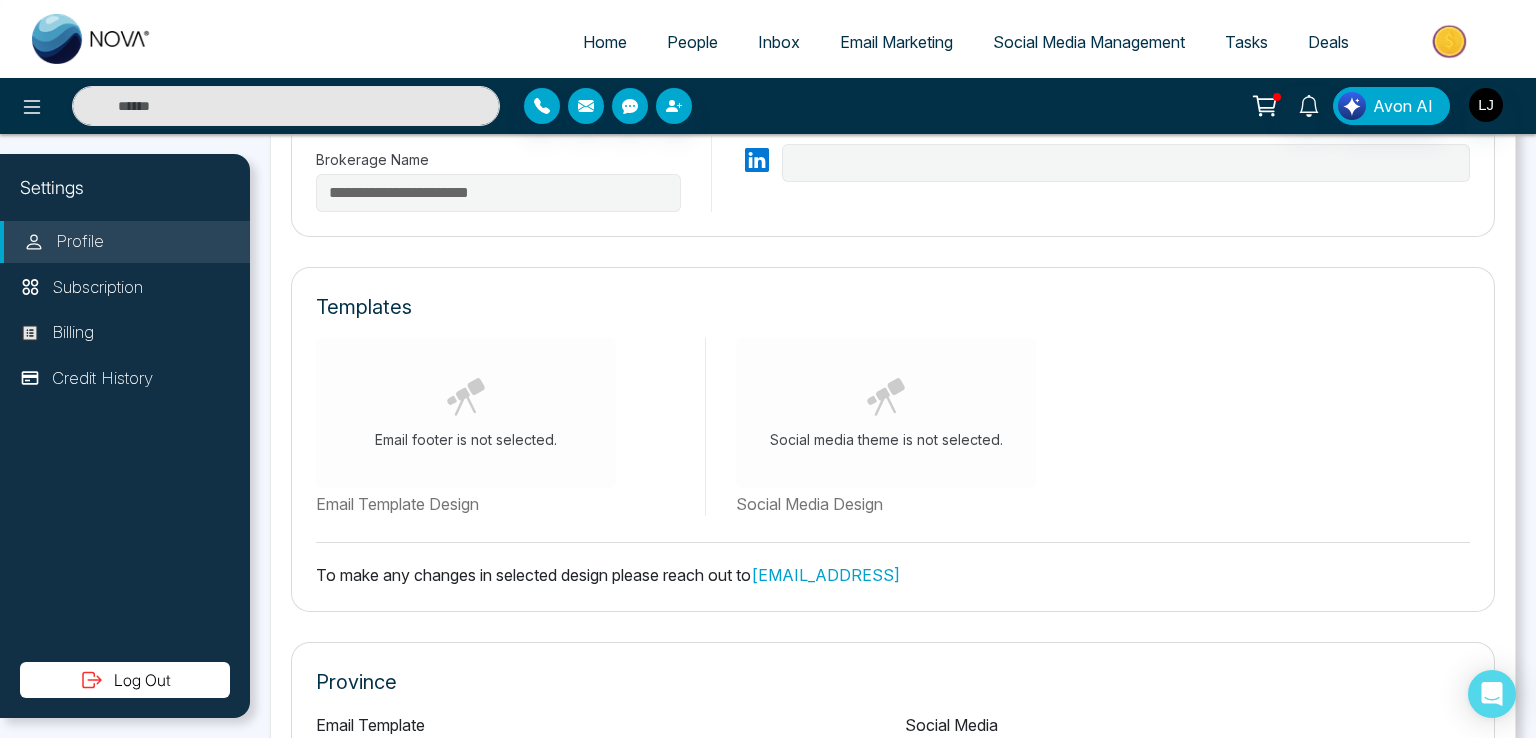 click on "People" at bounding box center (692, 42) 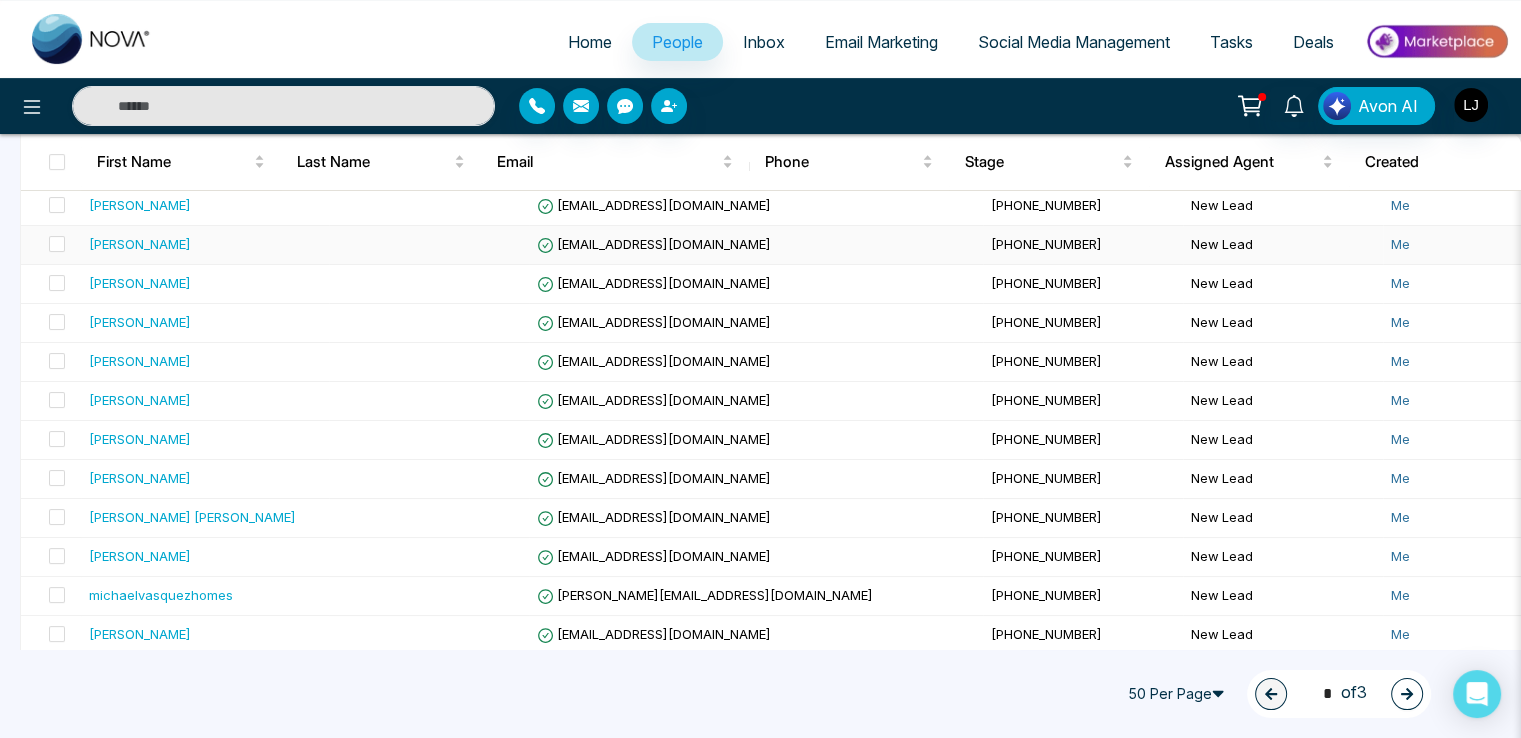 scroll, scrollTop: 500, scrollLeft: 0, axis: vertical 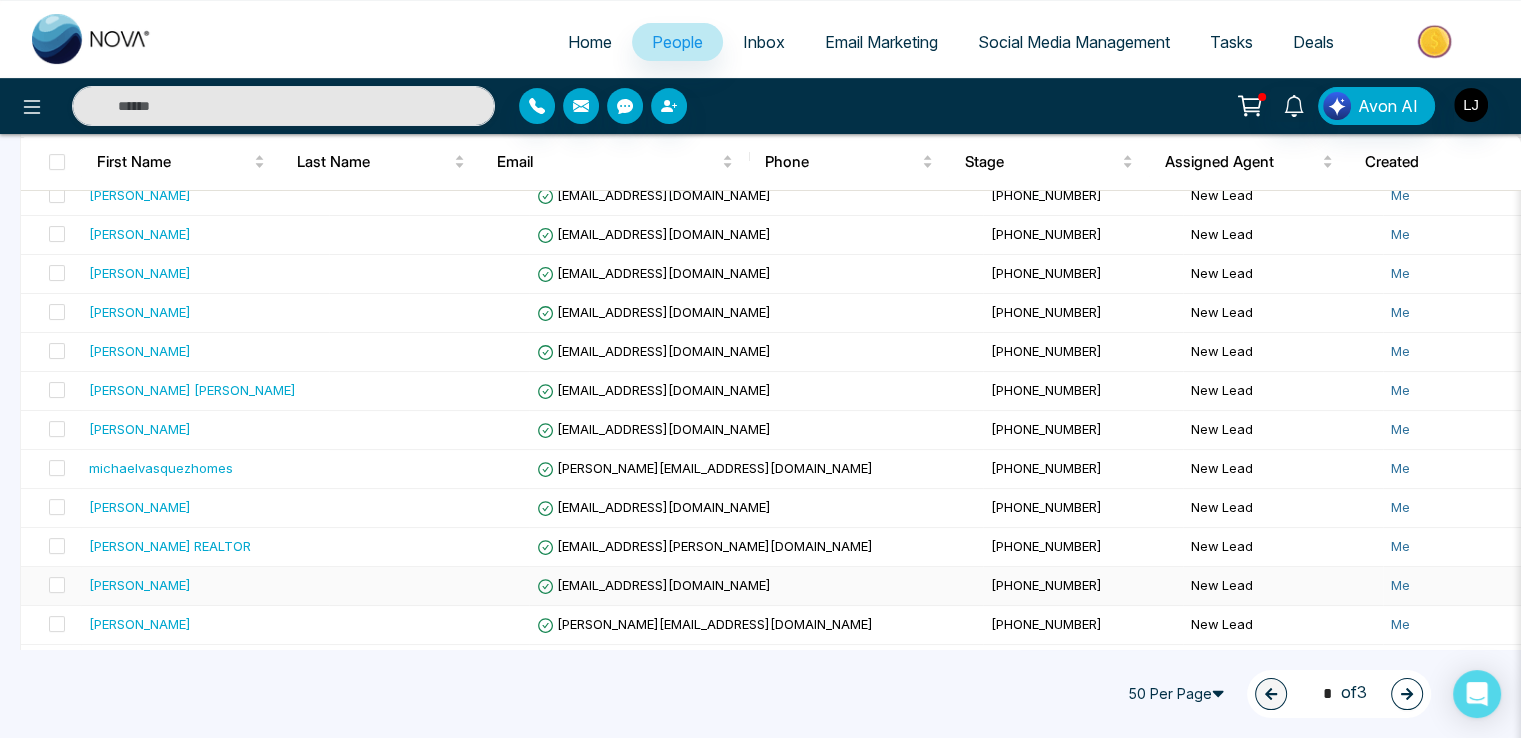 click on "[EMAIL_ADDRESS][DOMAIN_NAME]" at bounding box center [654, 585] 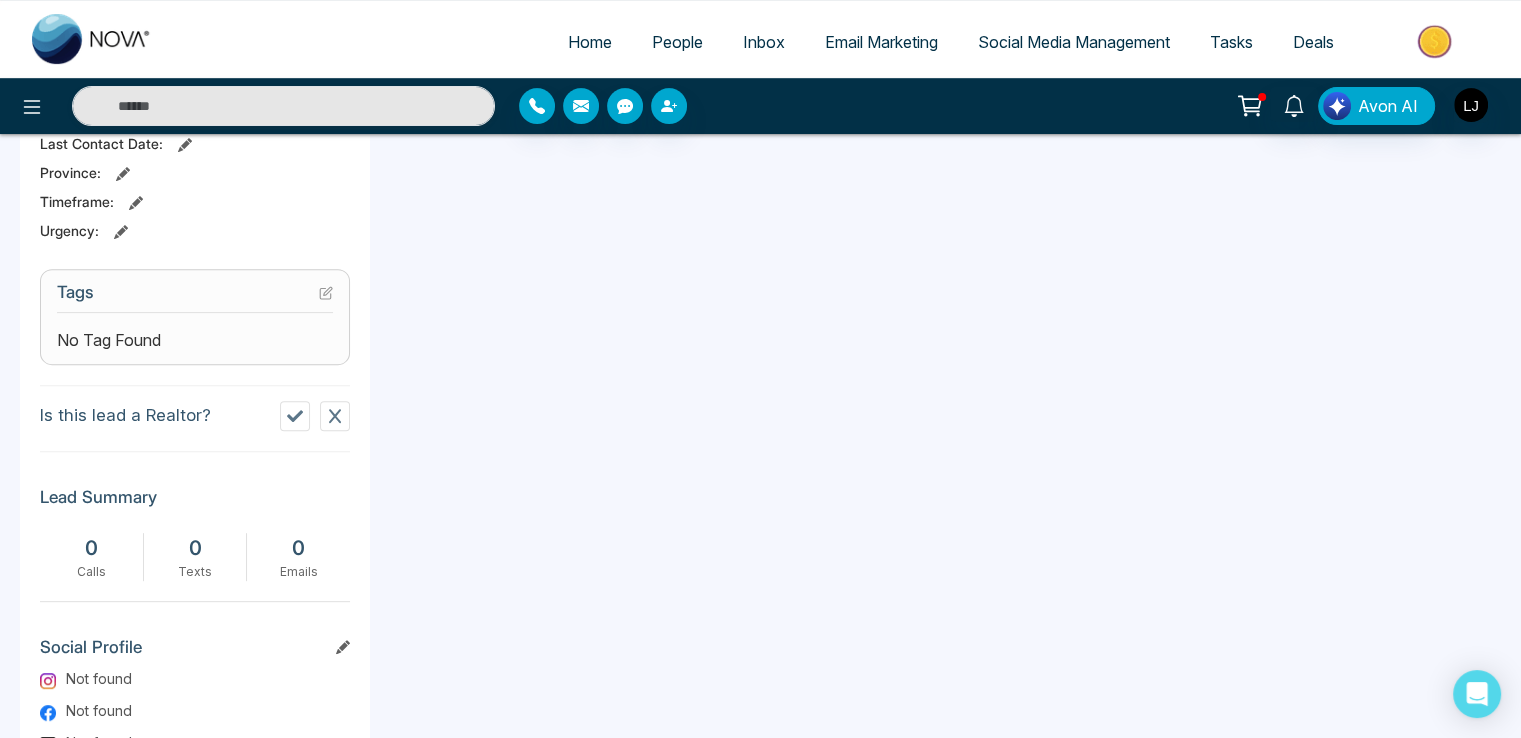 scroll, scrollTop: 0, scrollLeft: 0, axis: both 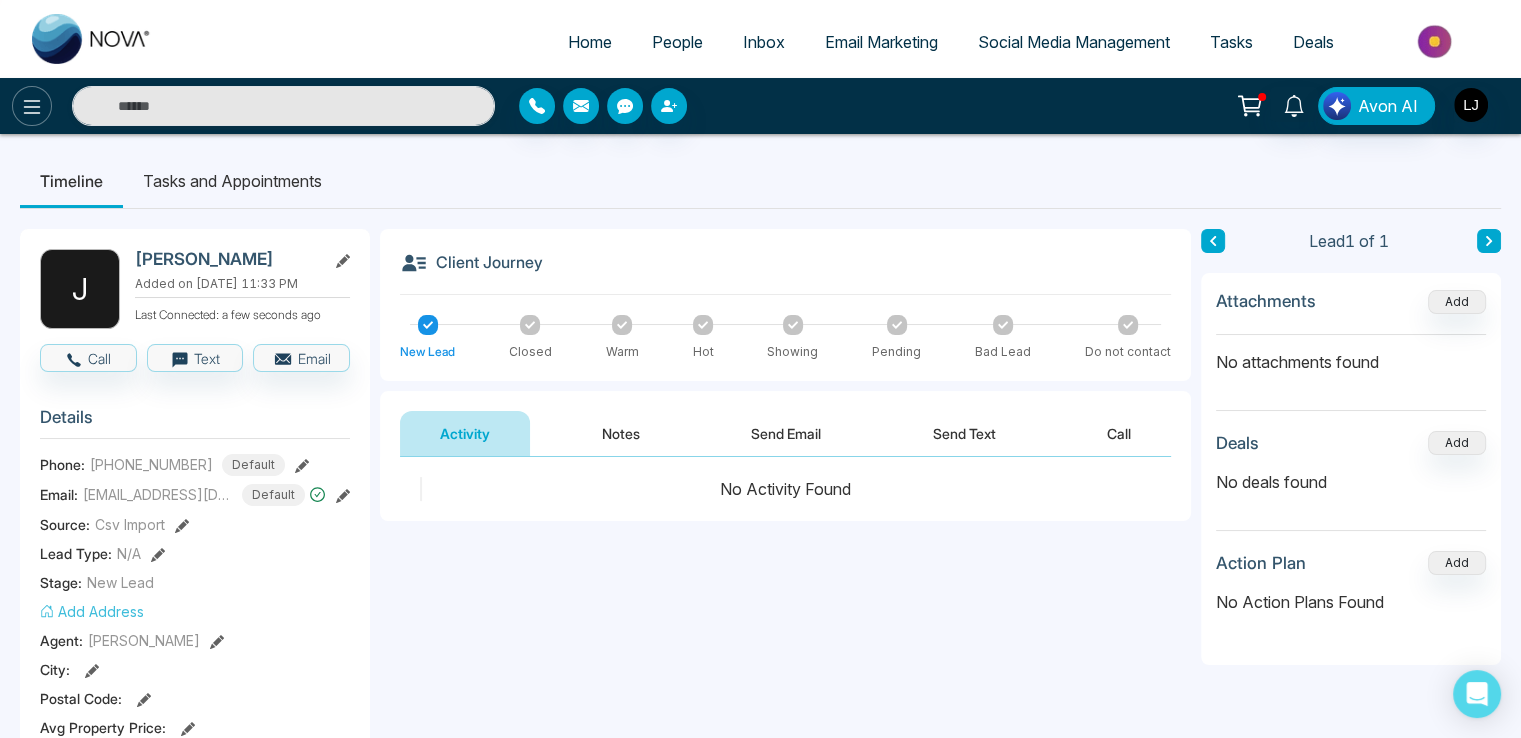 click 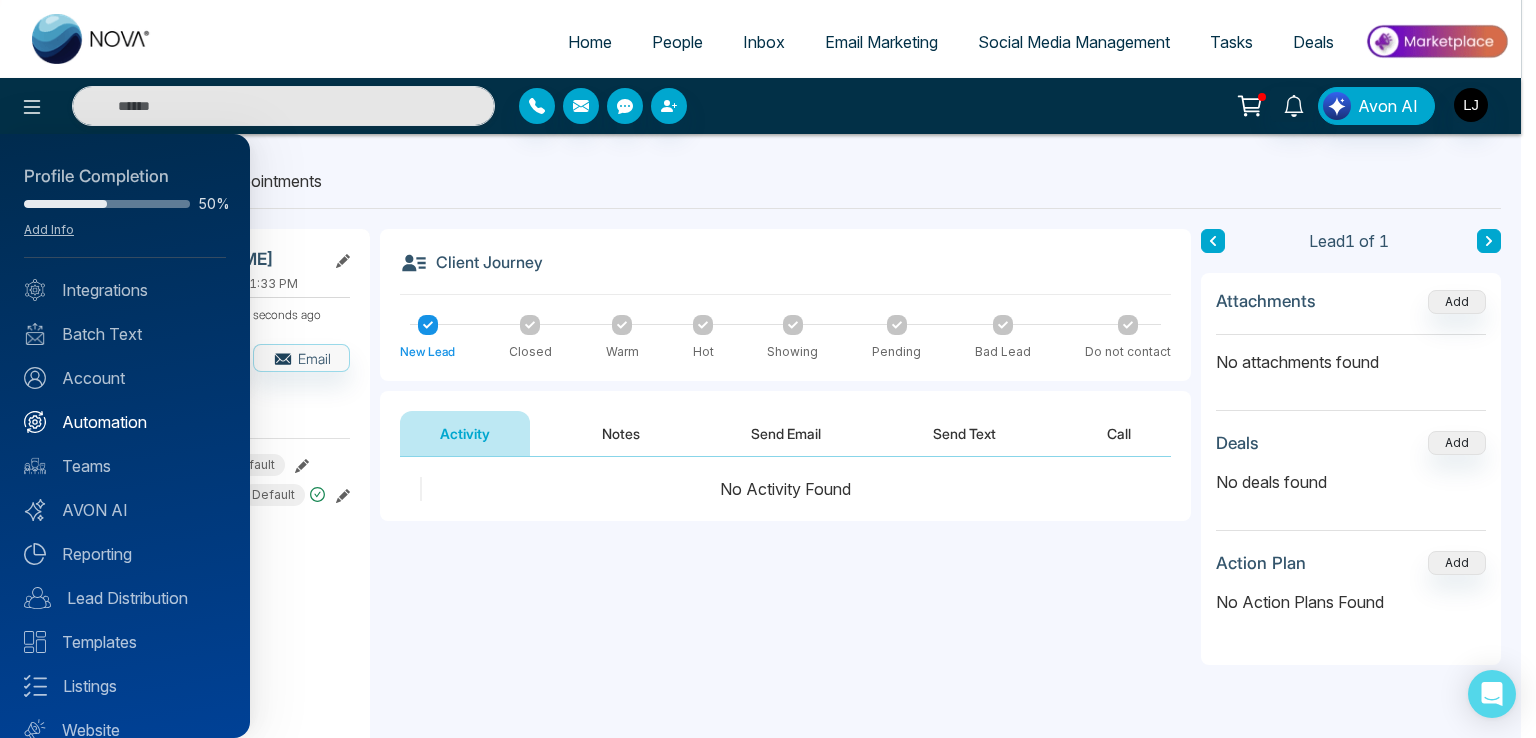 click on "Automation" at bounding box center [125, 422] 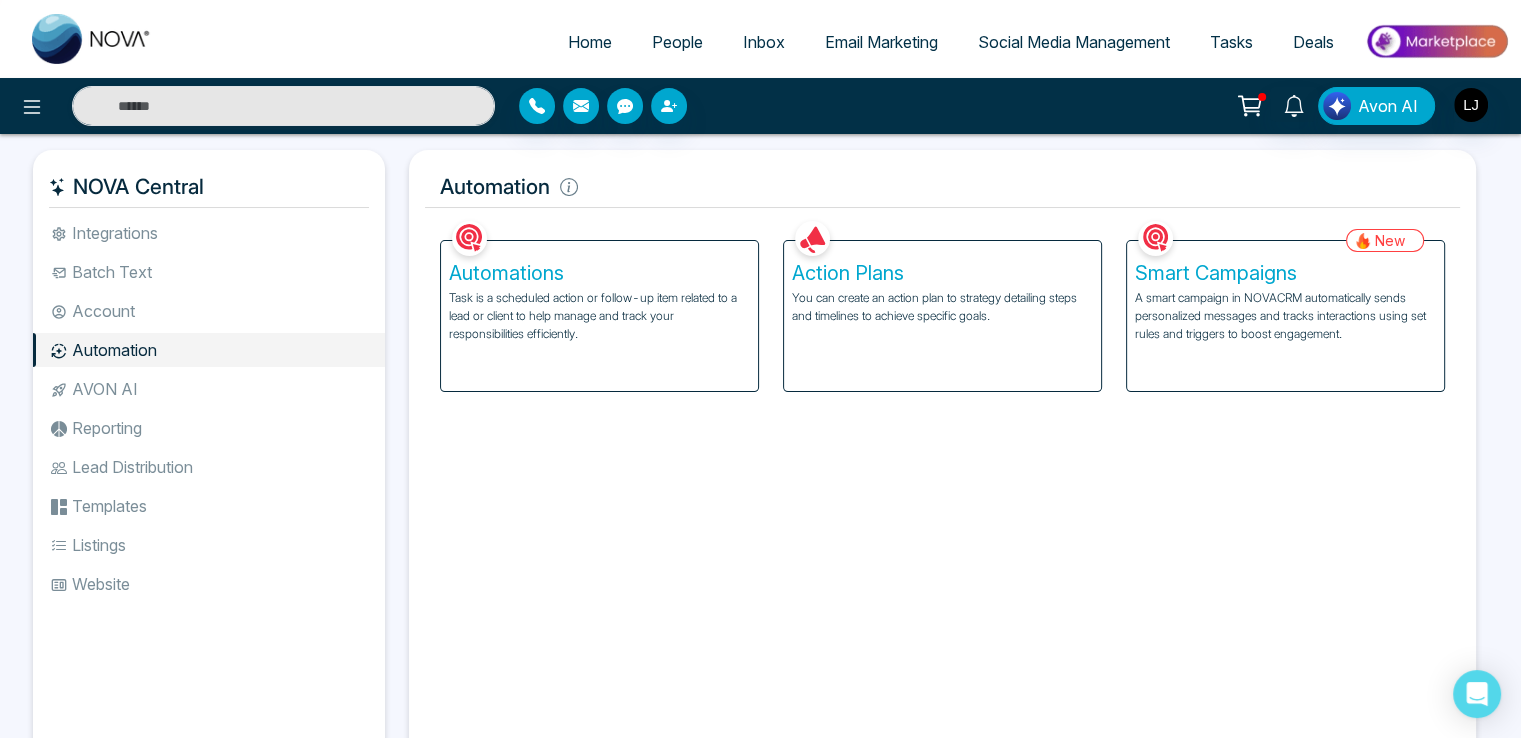 click on "Task is a scheduled action or follow-up item related to a lead or client to help manage and track your responsibilities efficiently." at bounding box center [599, 316] 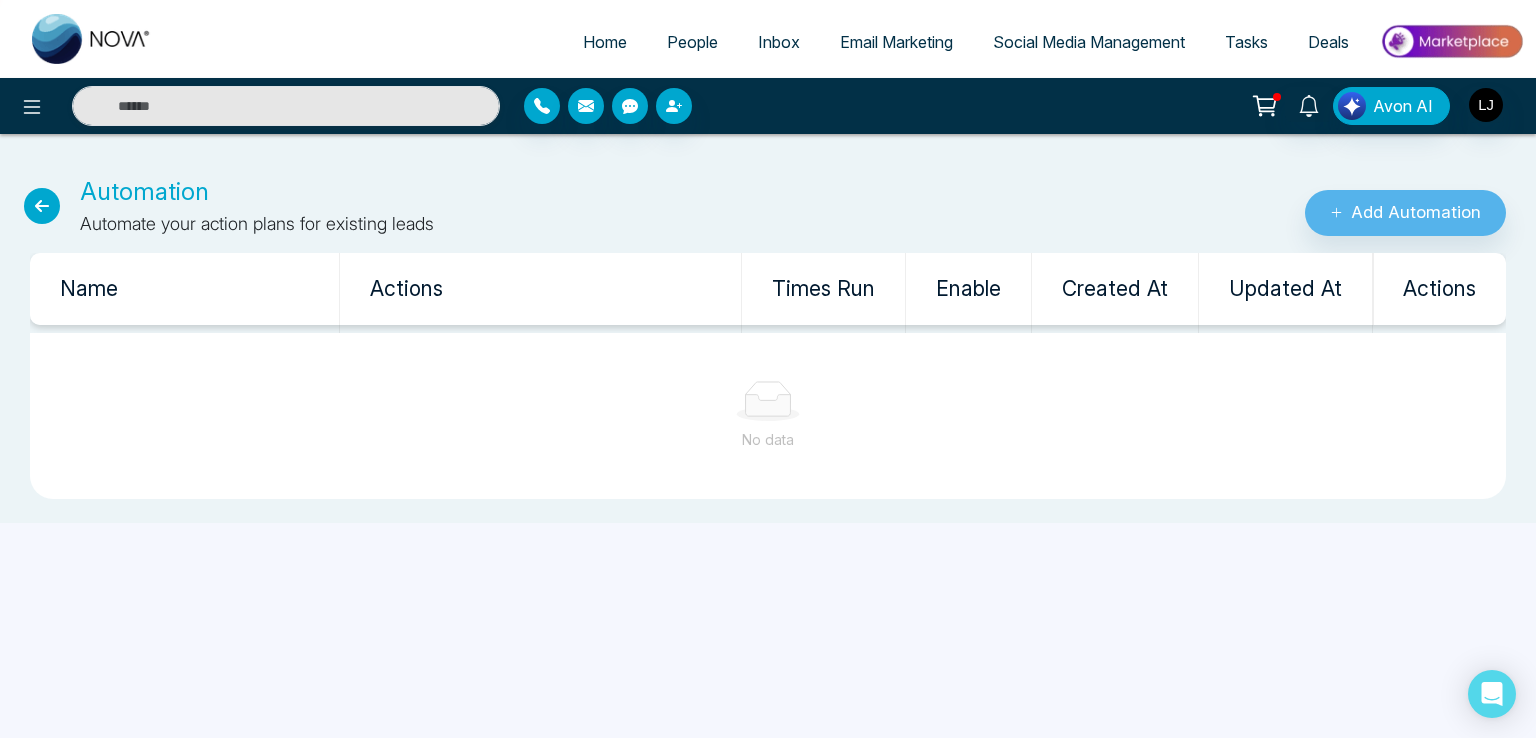 click on "People" at bounding box center (692, 42) 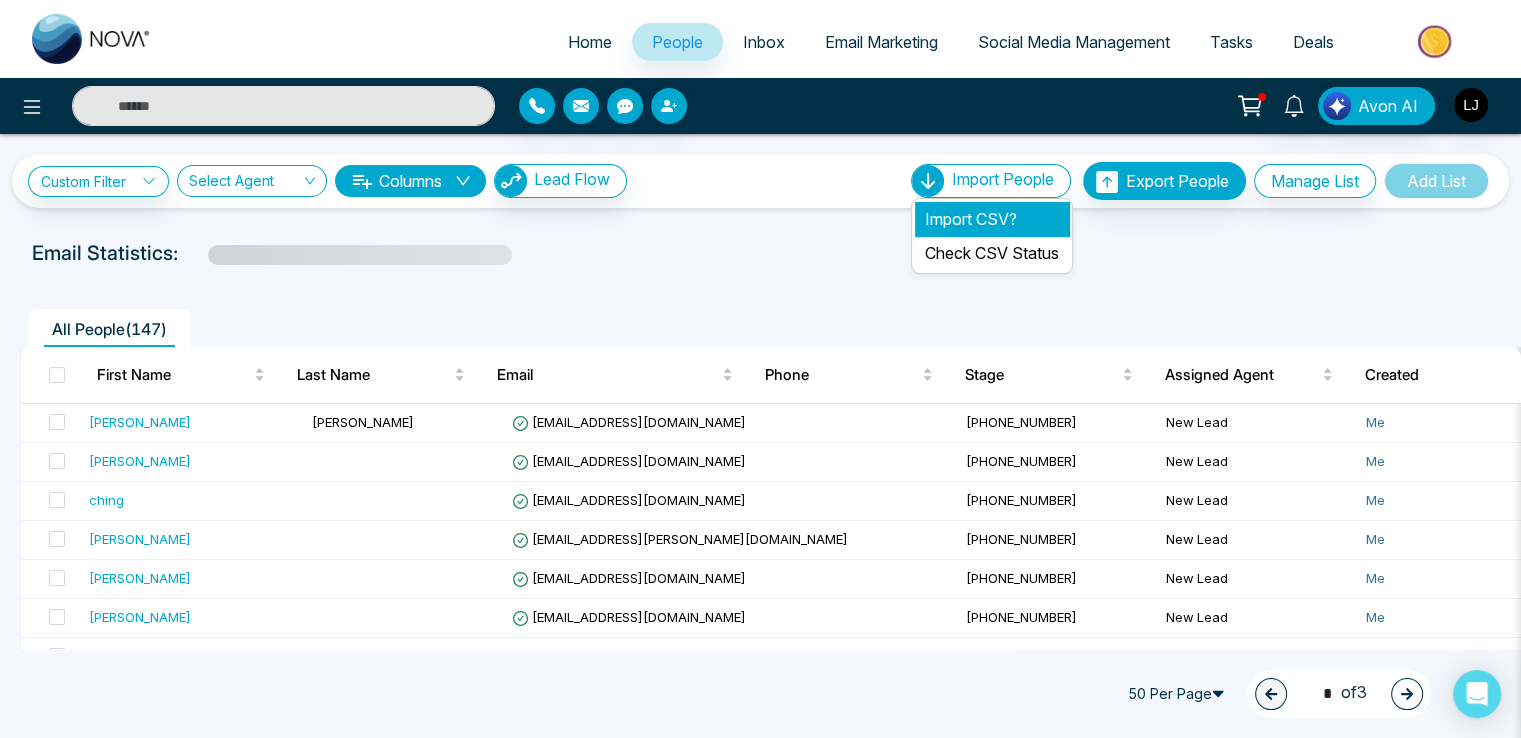 click on "Import CSV?" at bounding box center [992, 219] 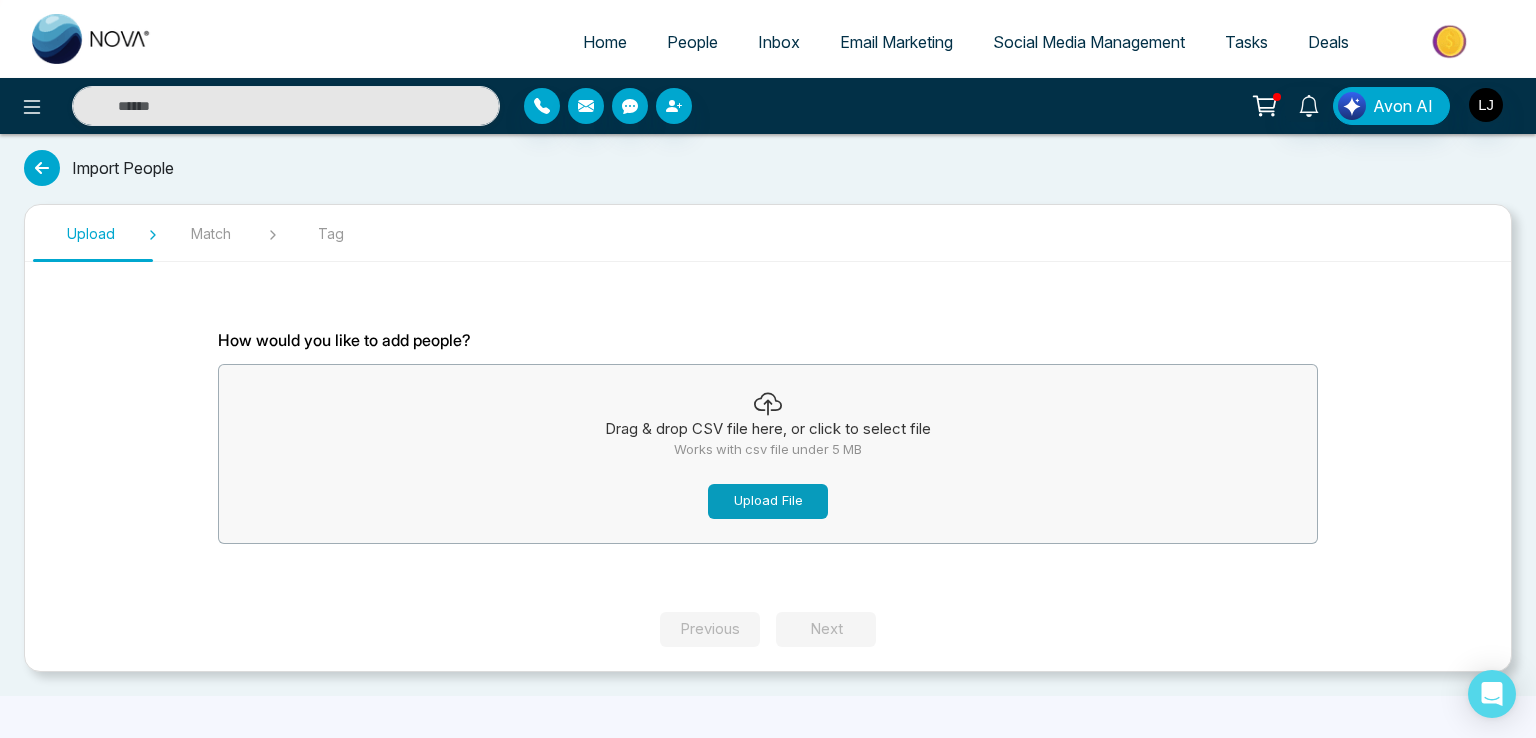 click on "Upload File" at bounding box center (768, 501) 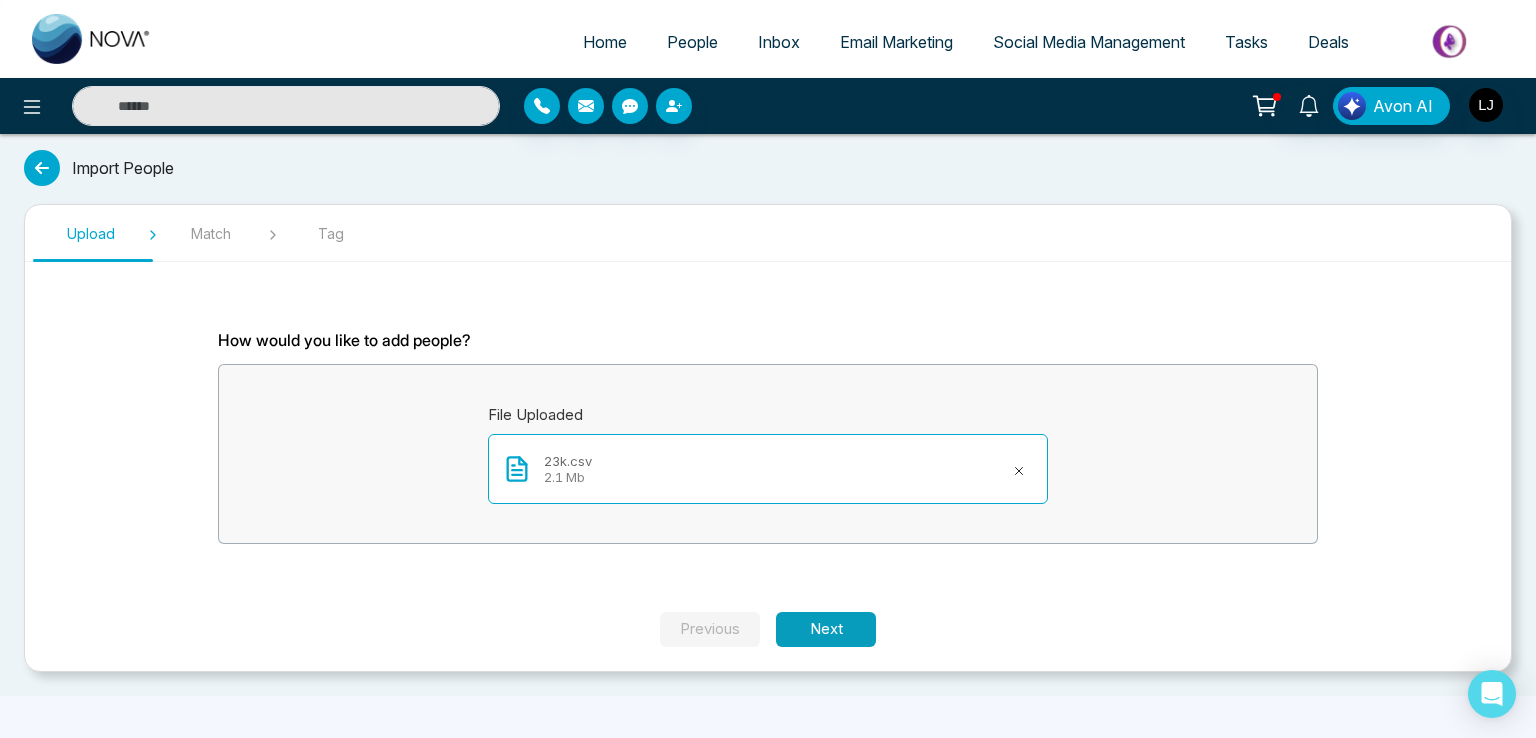 click on "Next" at bounding box center (826, 629) 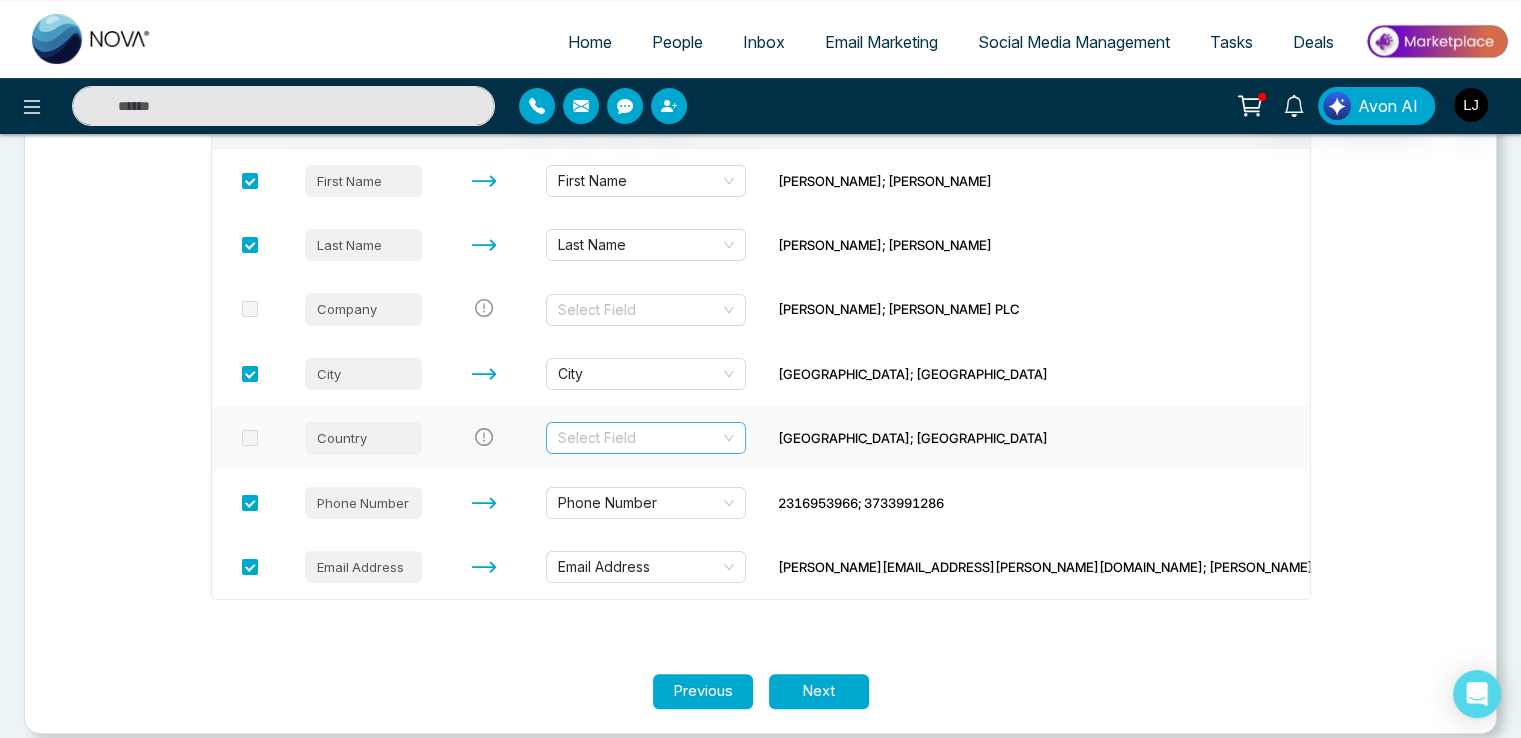 scroll, scrollTop: 354, scrollLeft: 0, axis: vertical 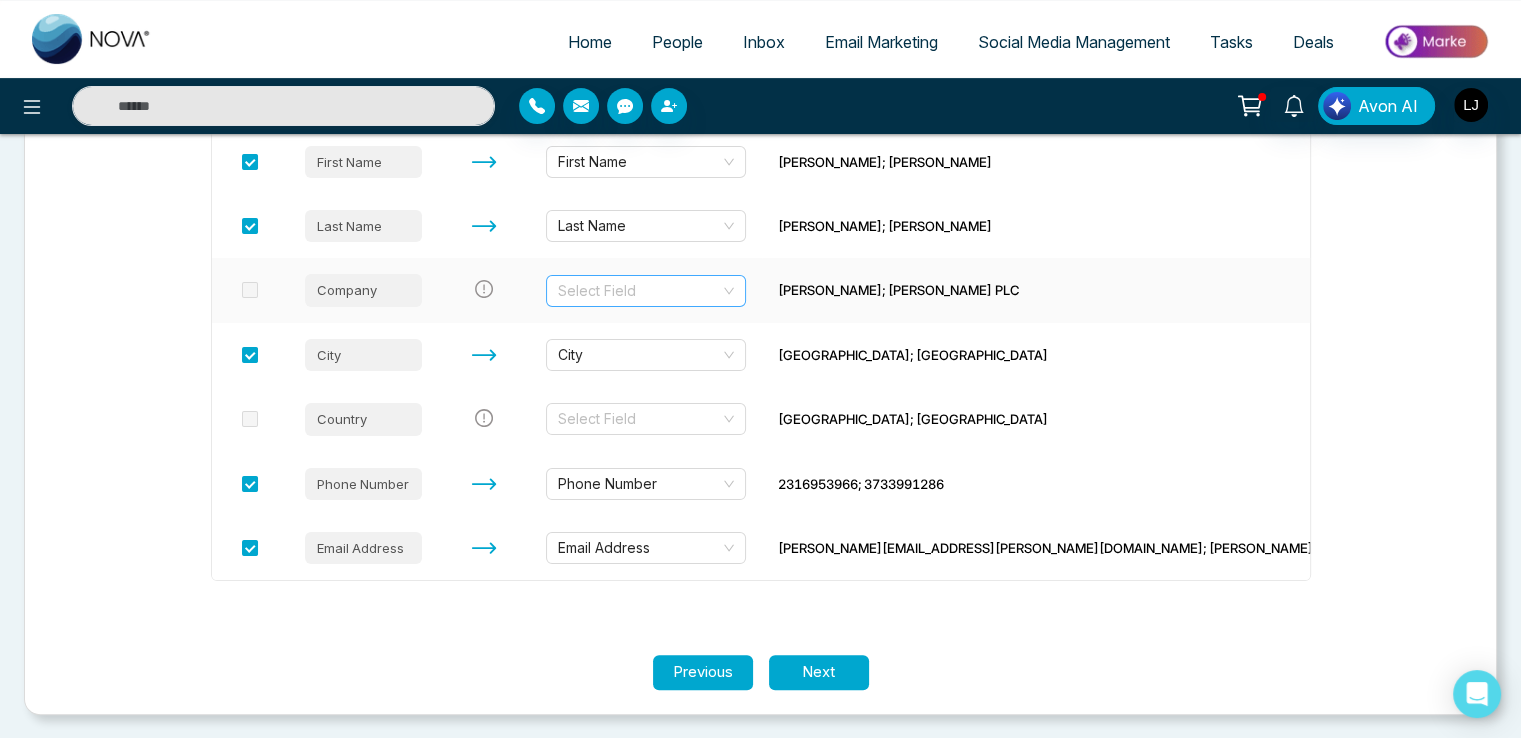 click at bounding box center (639, 291) 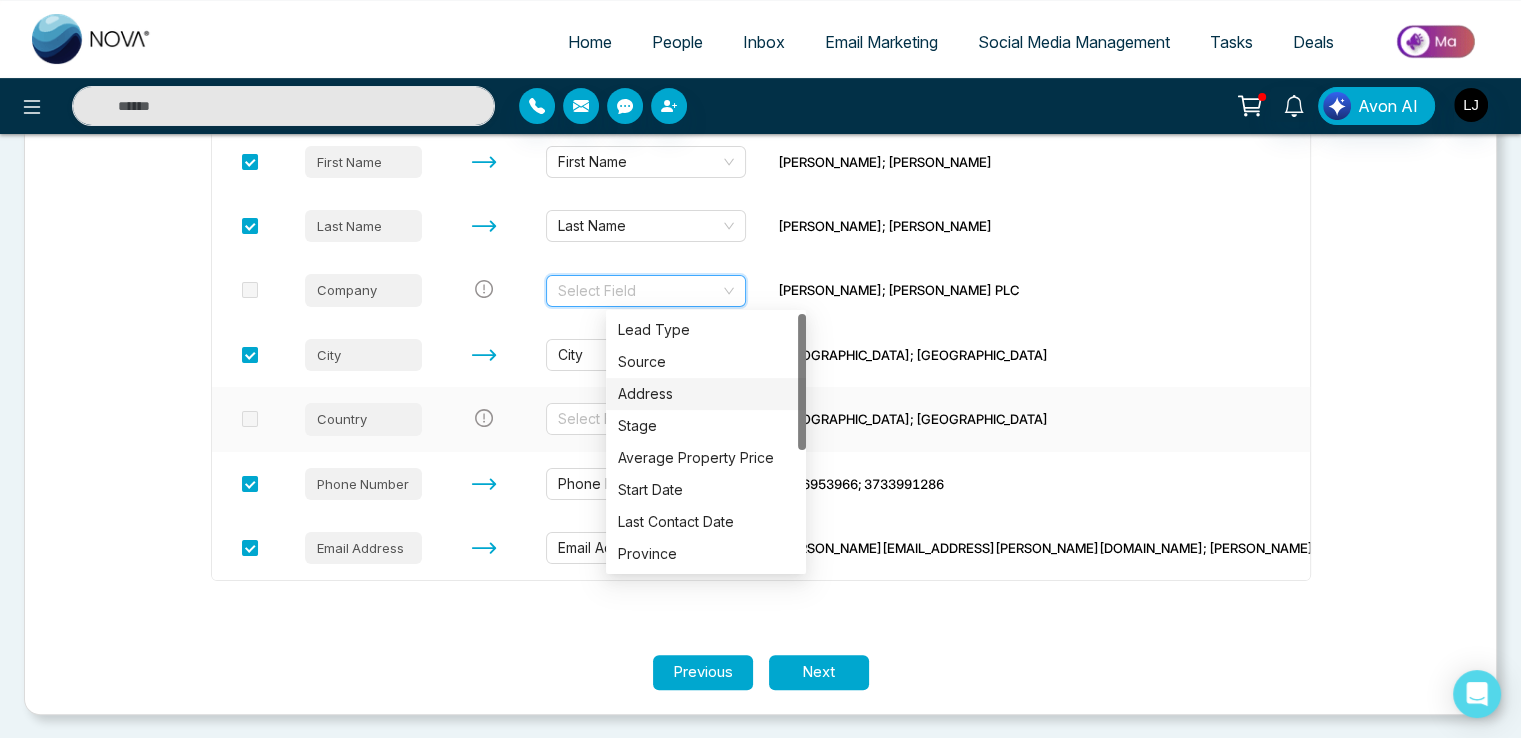 click on "[GEOGRAPHIC_DATA]; [GEOGRAPHIC_DATA]" at bounding box center (1206, 419) 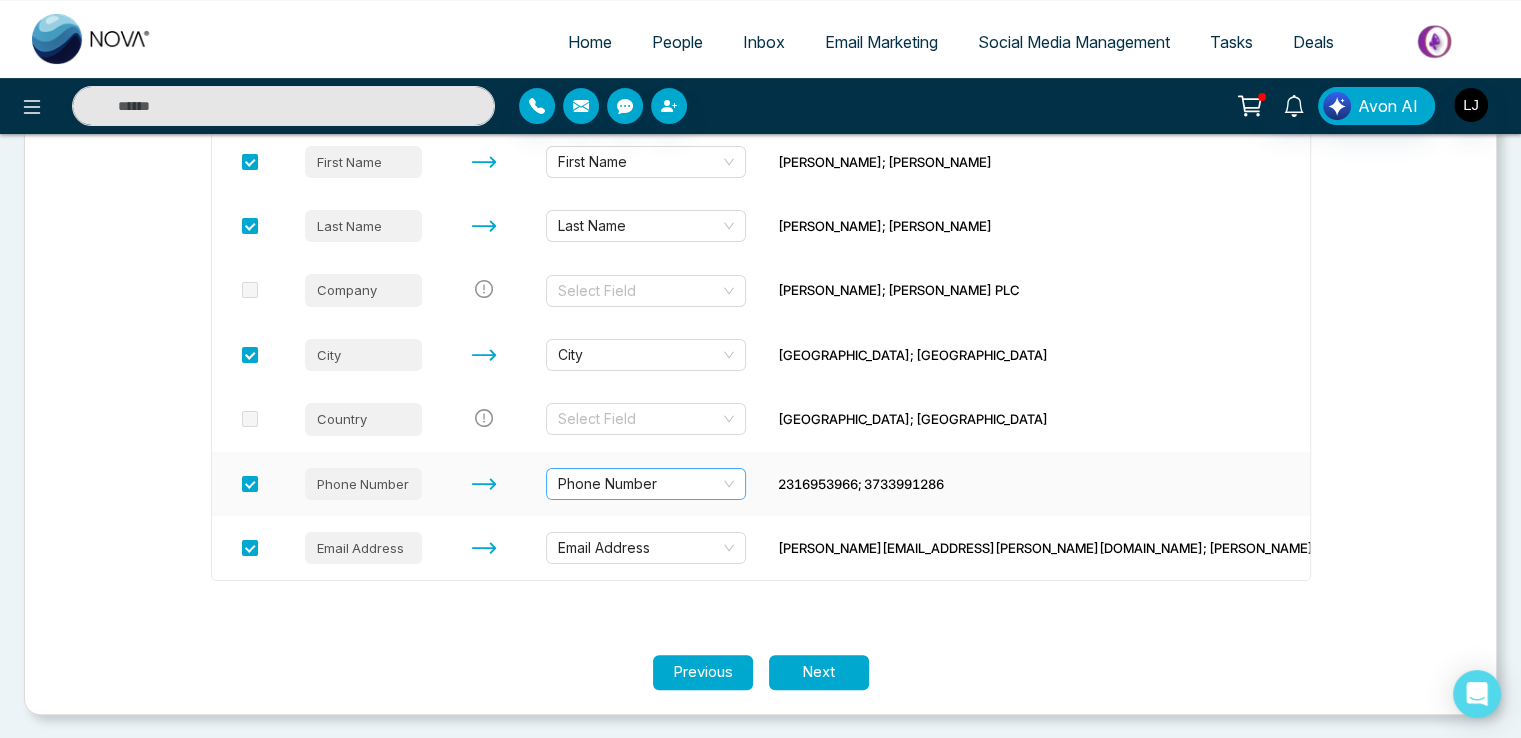 click on "Phone Number" at bounding box center (646, 484) 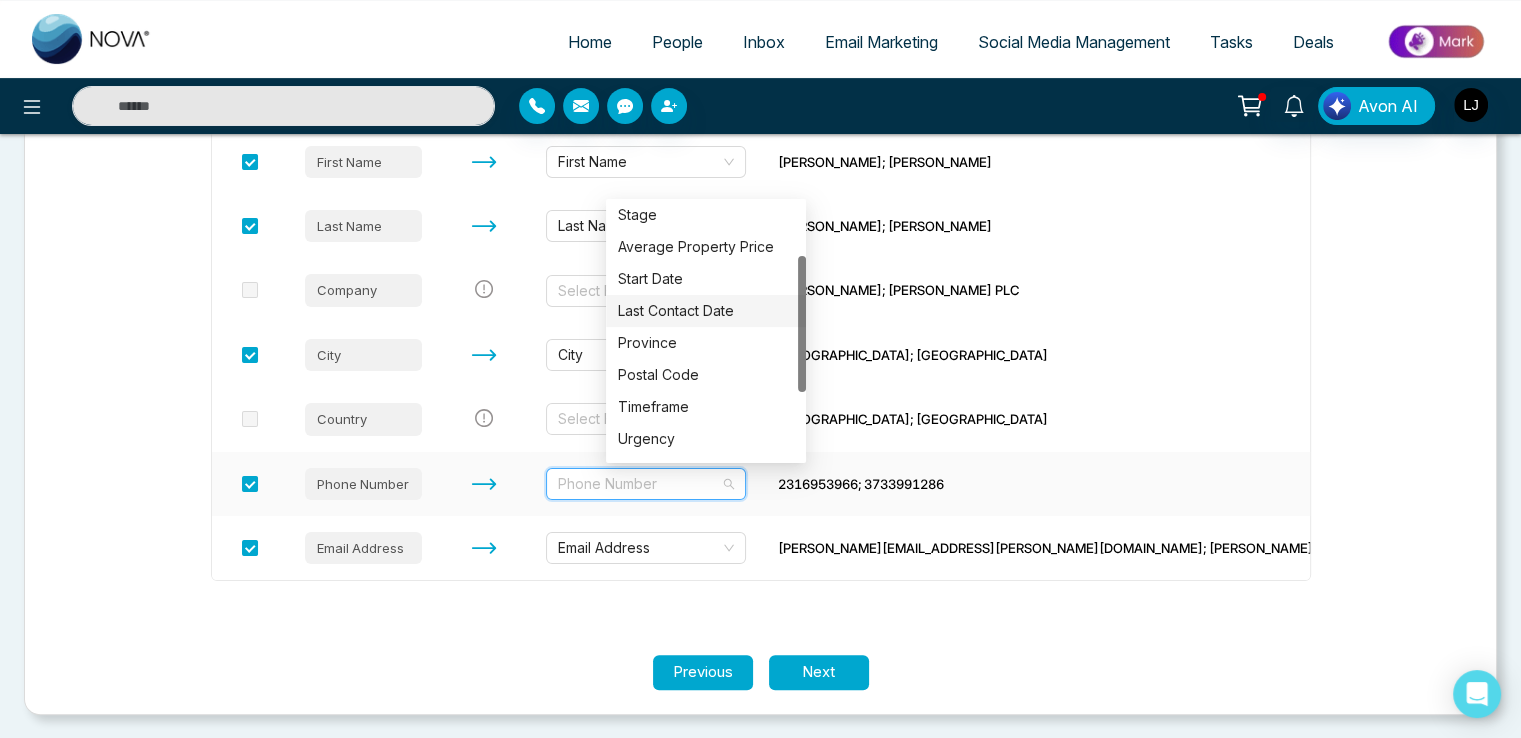 scroll, scrollTop: 0, scrollLeft: 0, axis: both 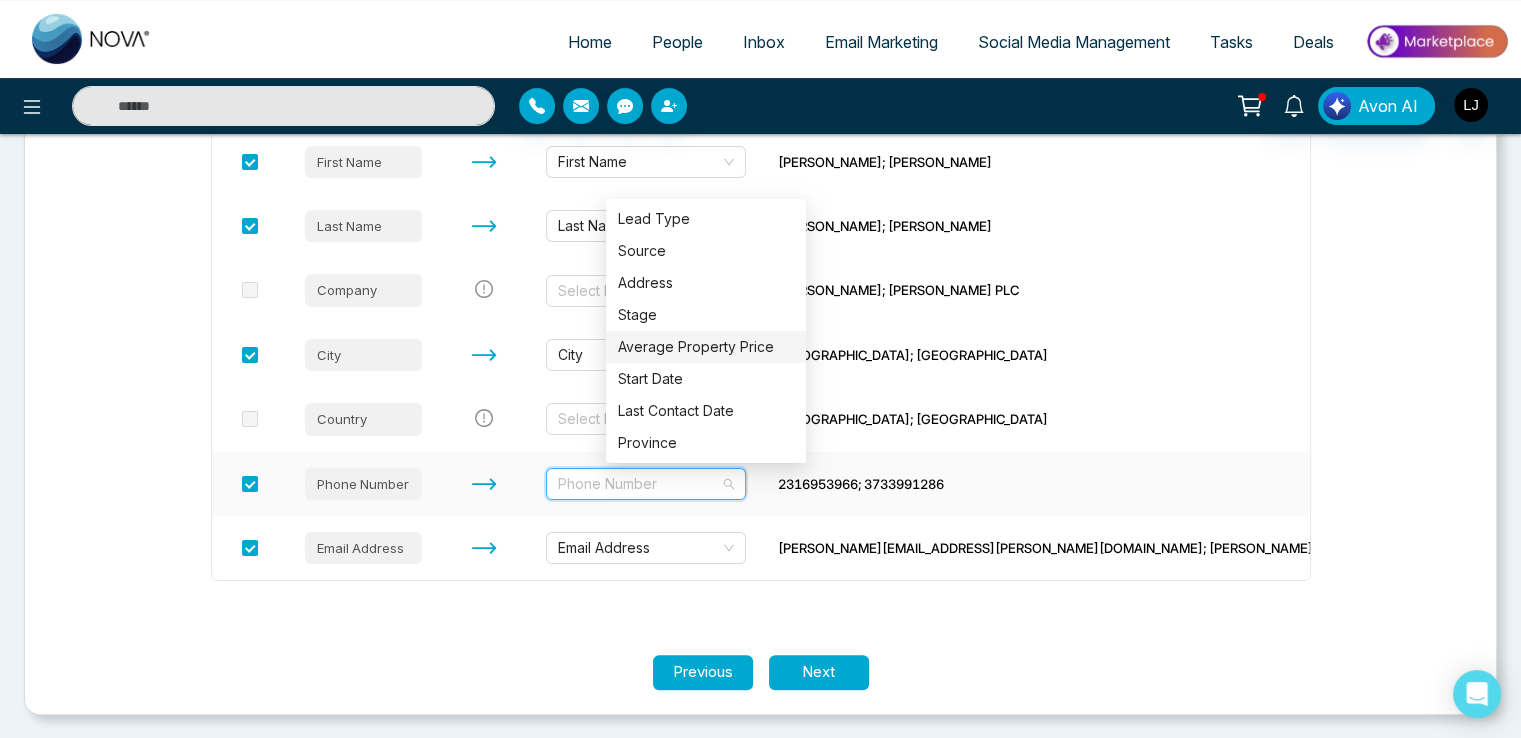 click on "Average Property Price" at bounding box center (706, 347) 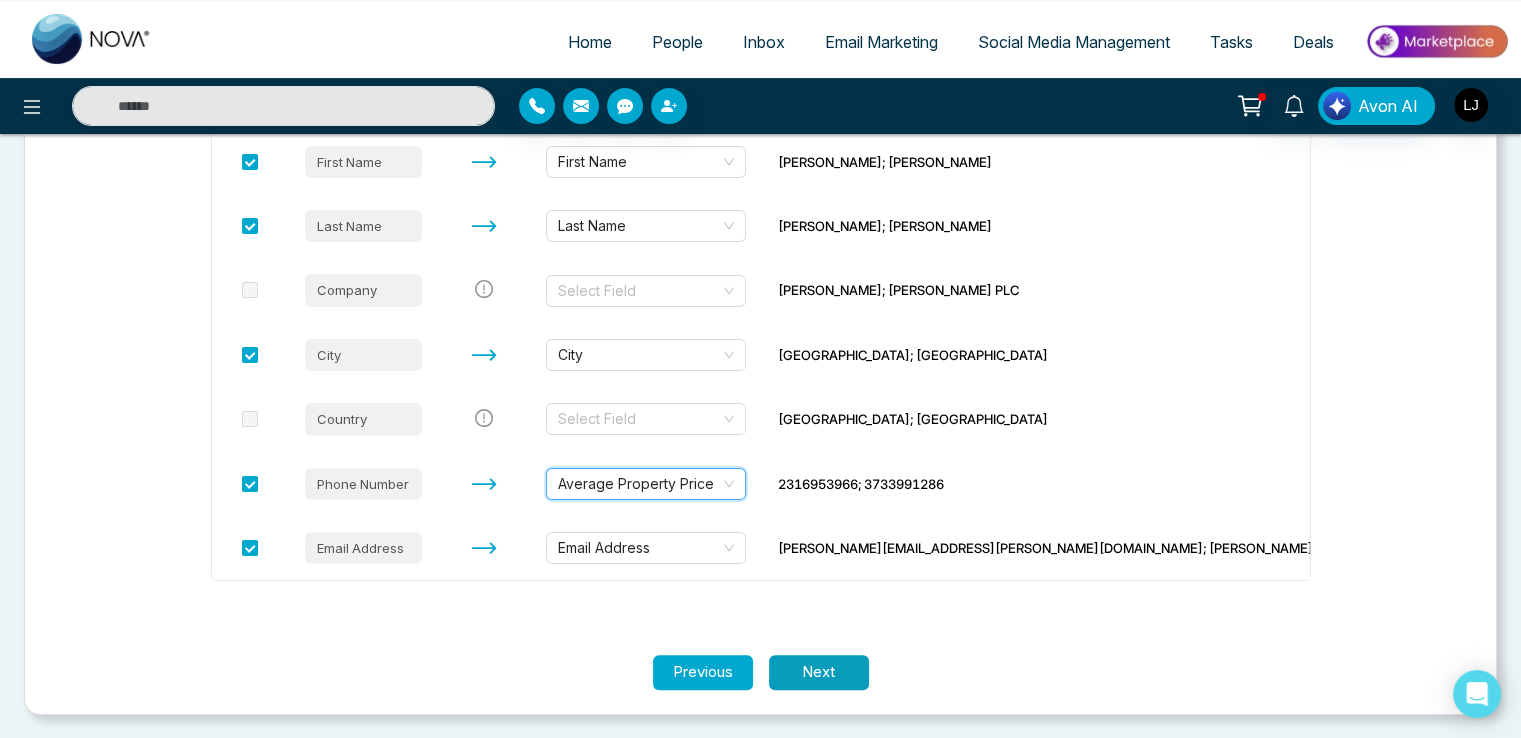 click on "Next" at bounding box center (819, 672) 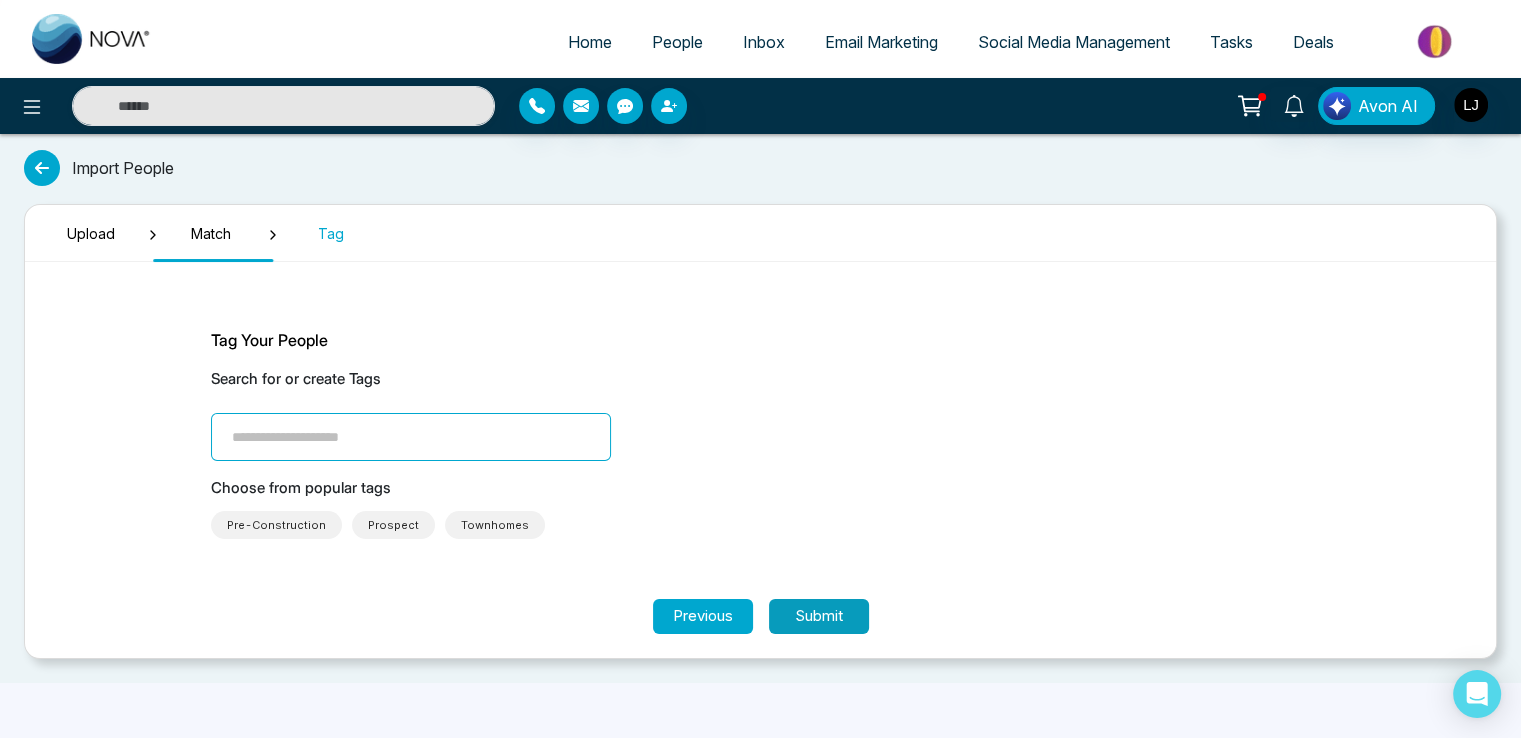 scroll, scrollTop: 0, scrollLeft: 0, axis: both 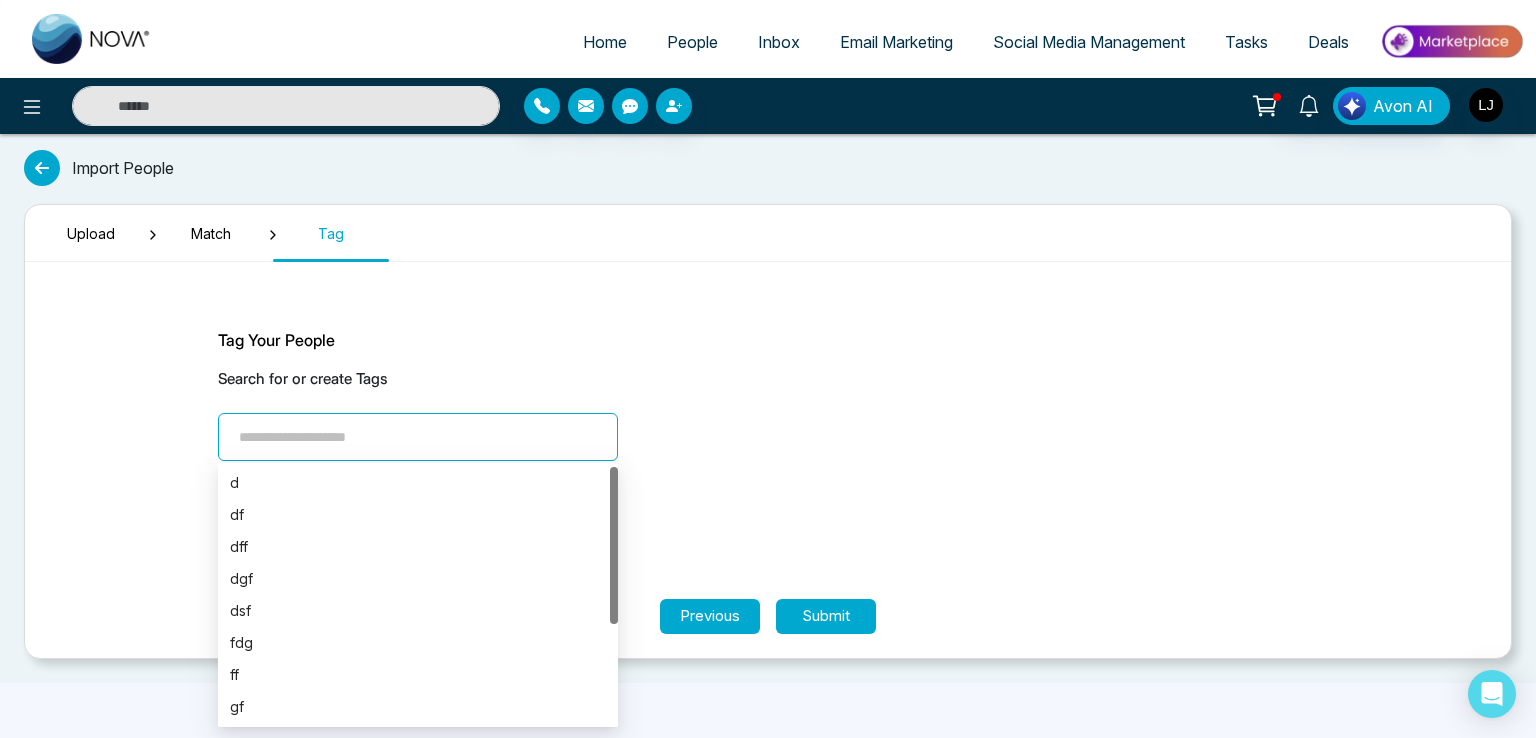 click at bounding box center (418, 437) 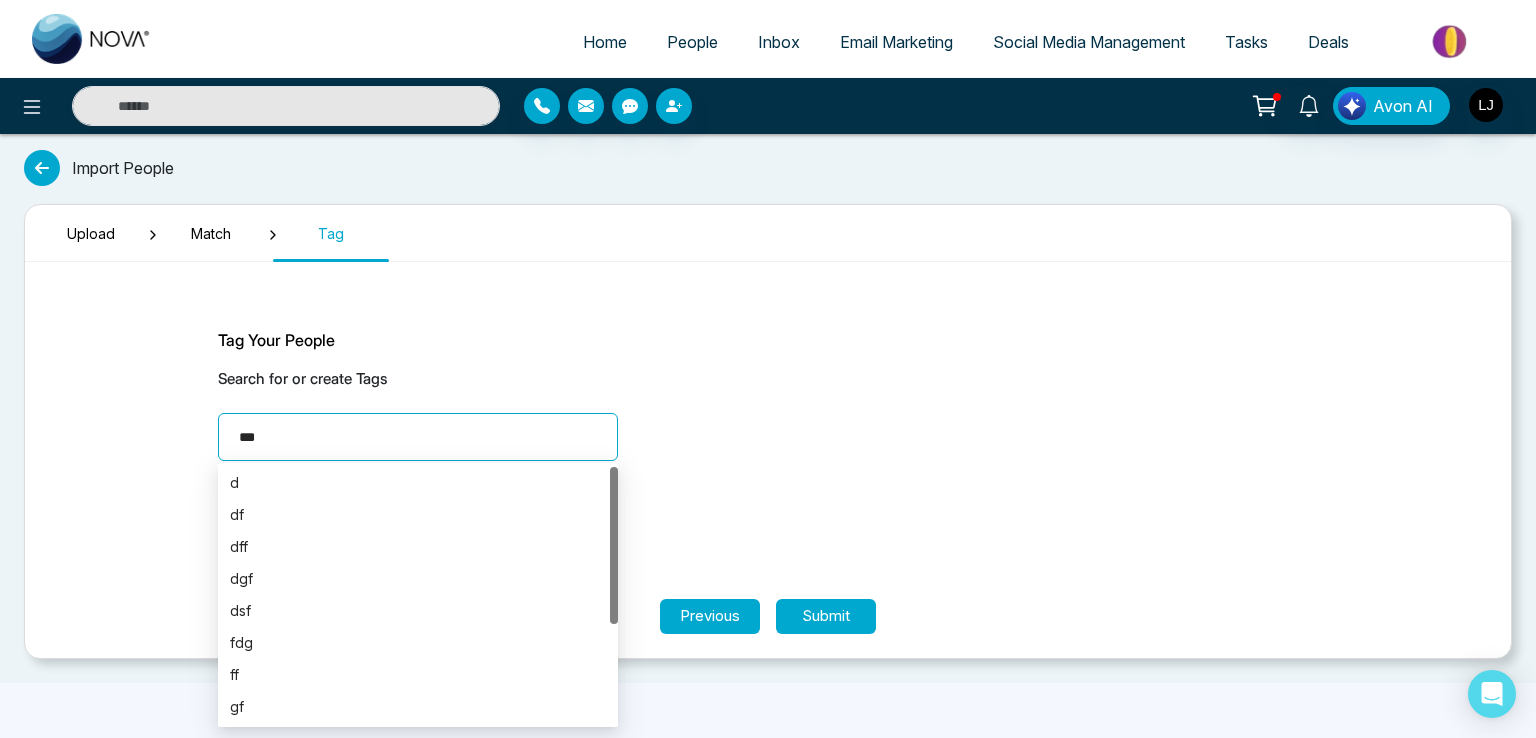 type on "****" 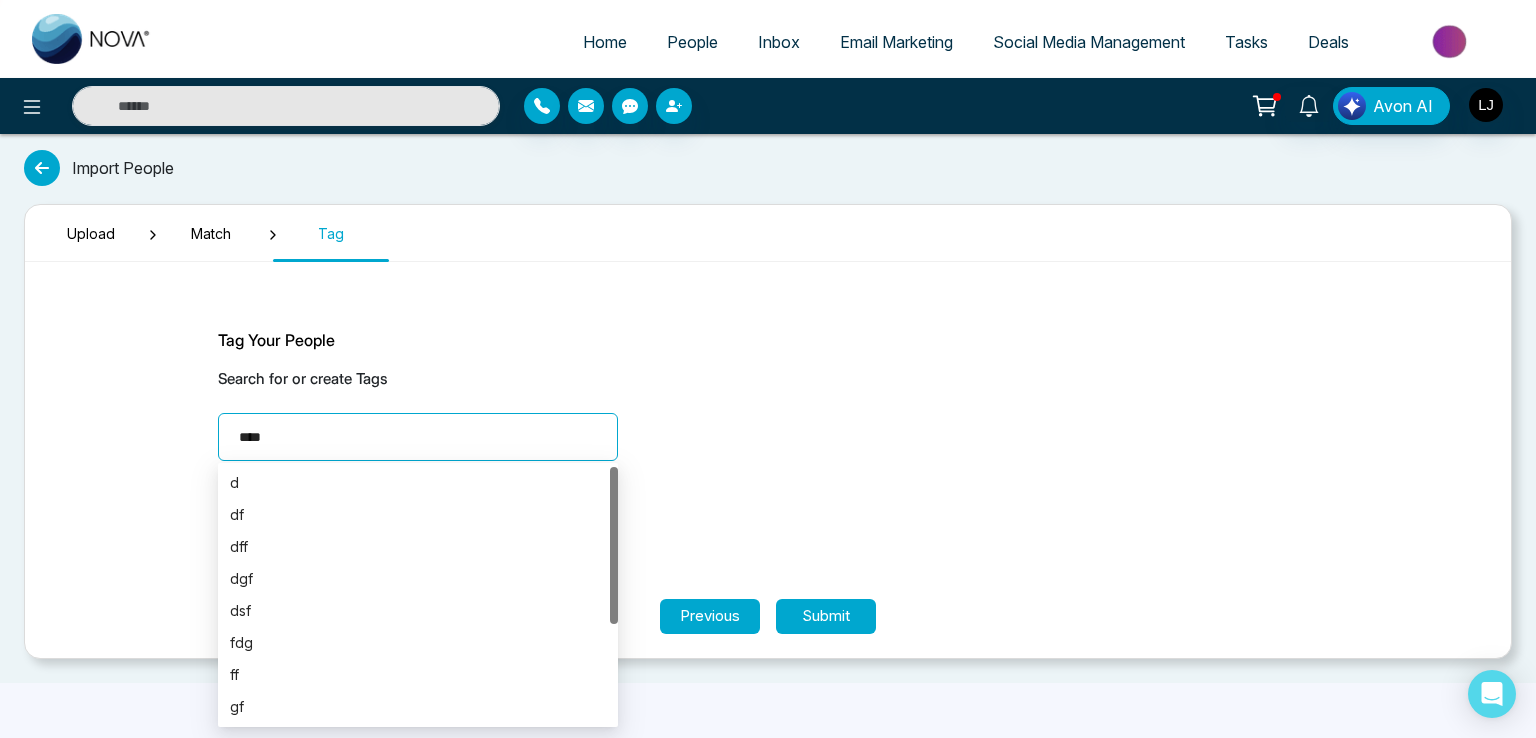 type 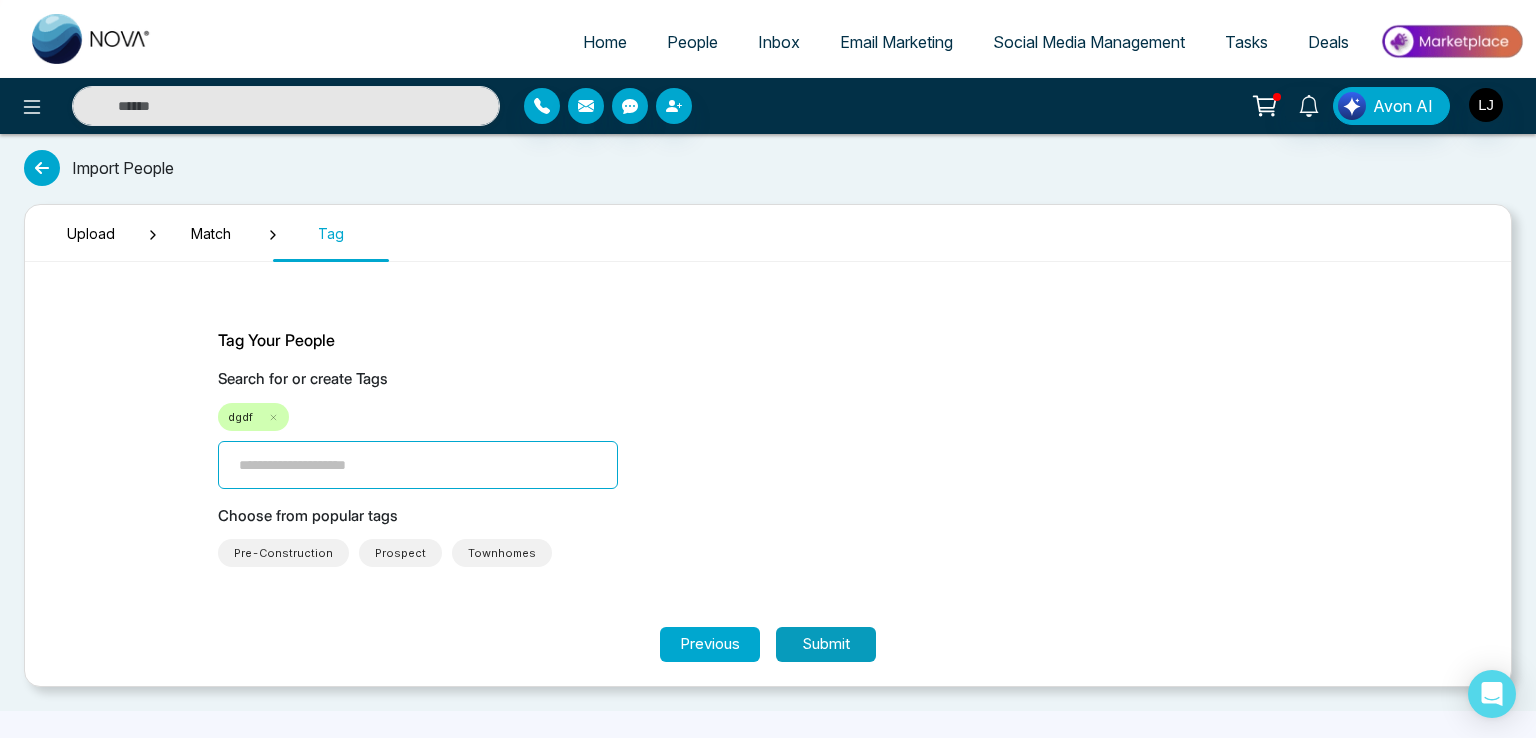 click on "Submit" at bounding box center [826, 644] 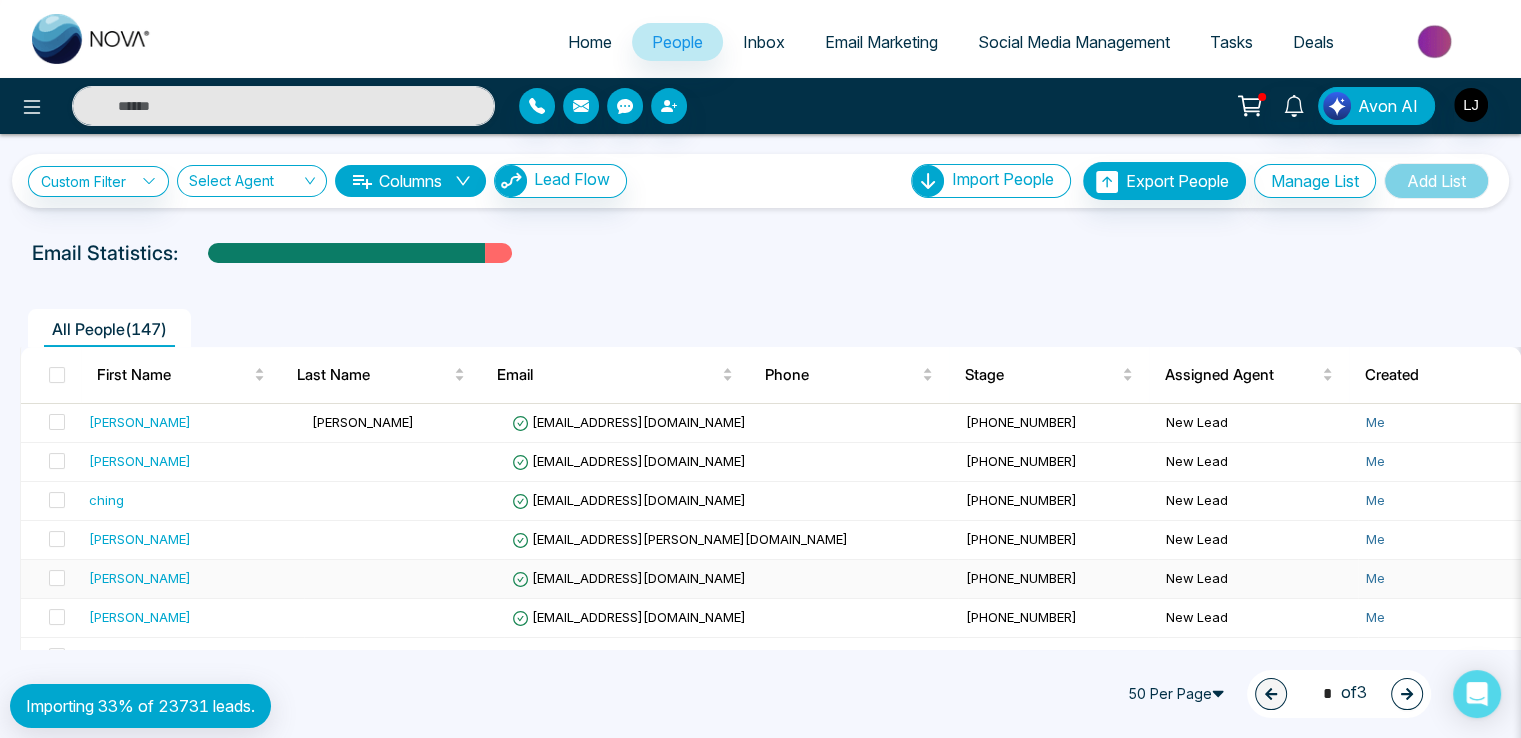 click on "[EMAIL_ADDRESS][DOMAIN_NAME]" at bounding box center (731, 579) 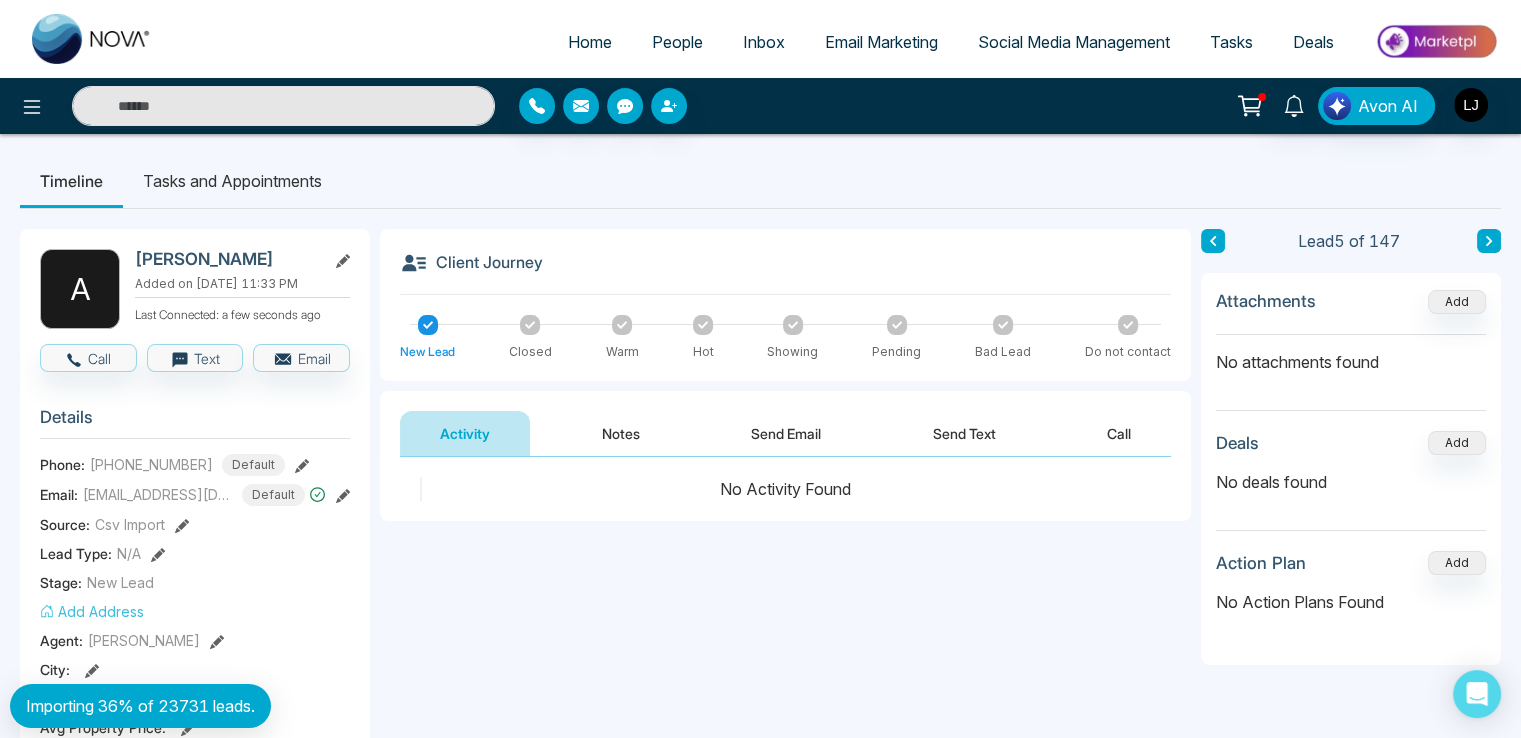 click 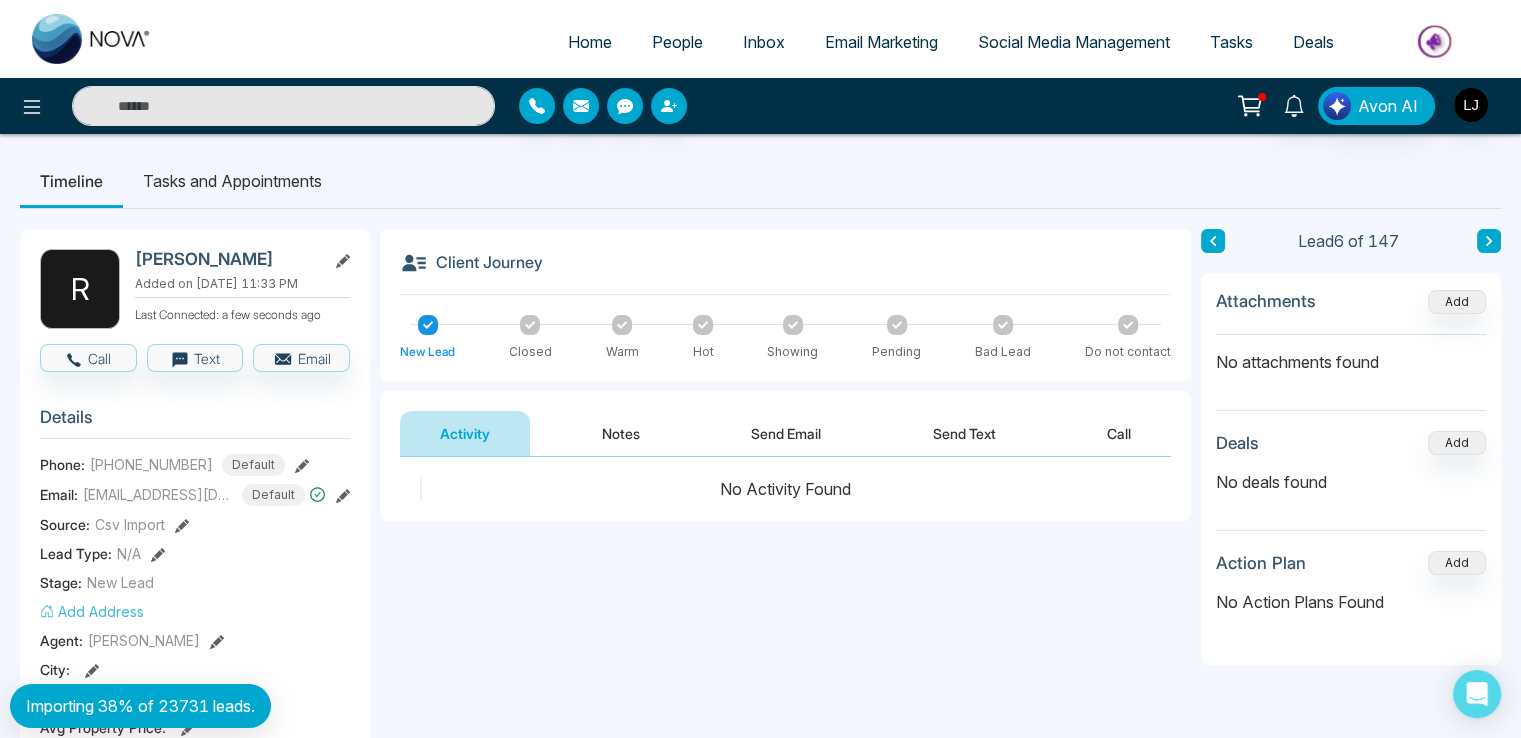 click at bounding box center (1489, 241) 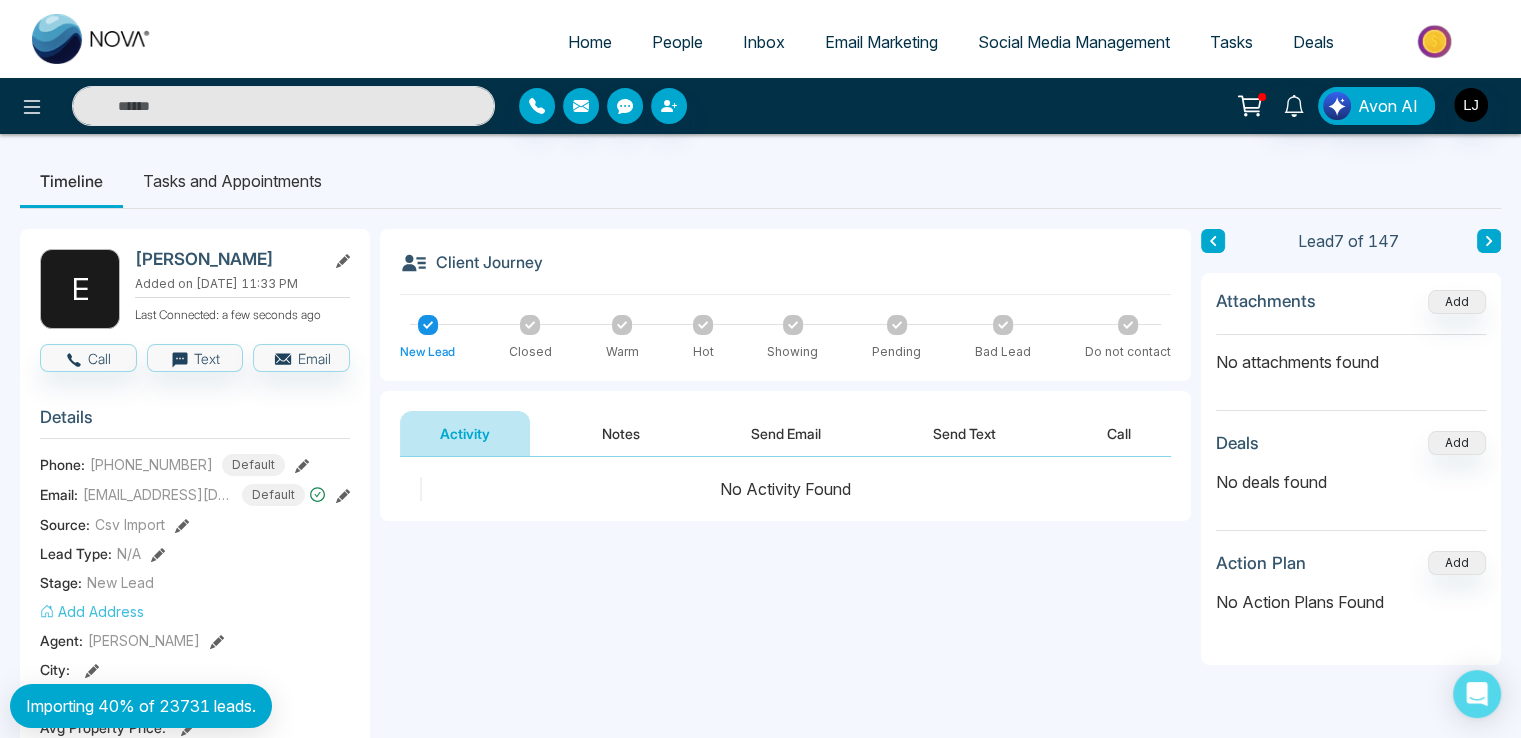 click 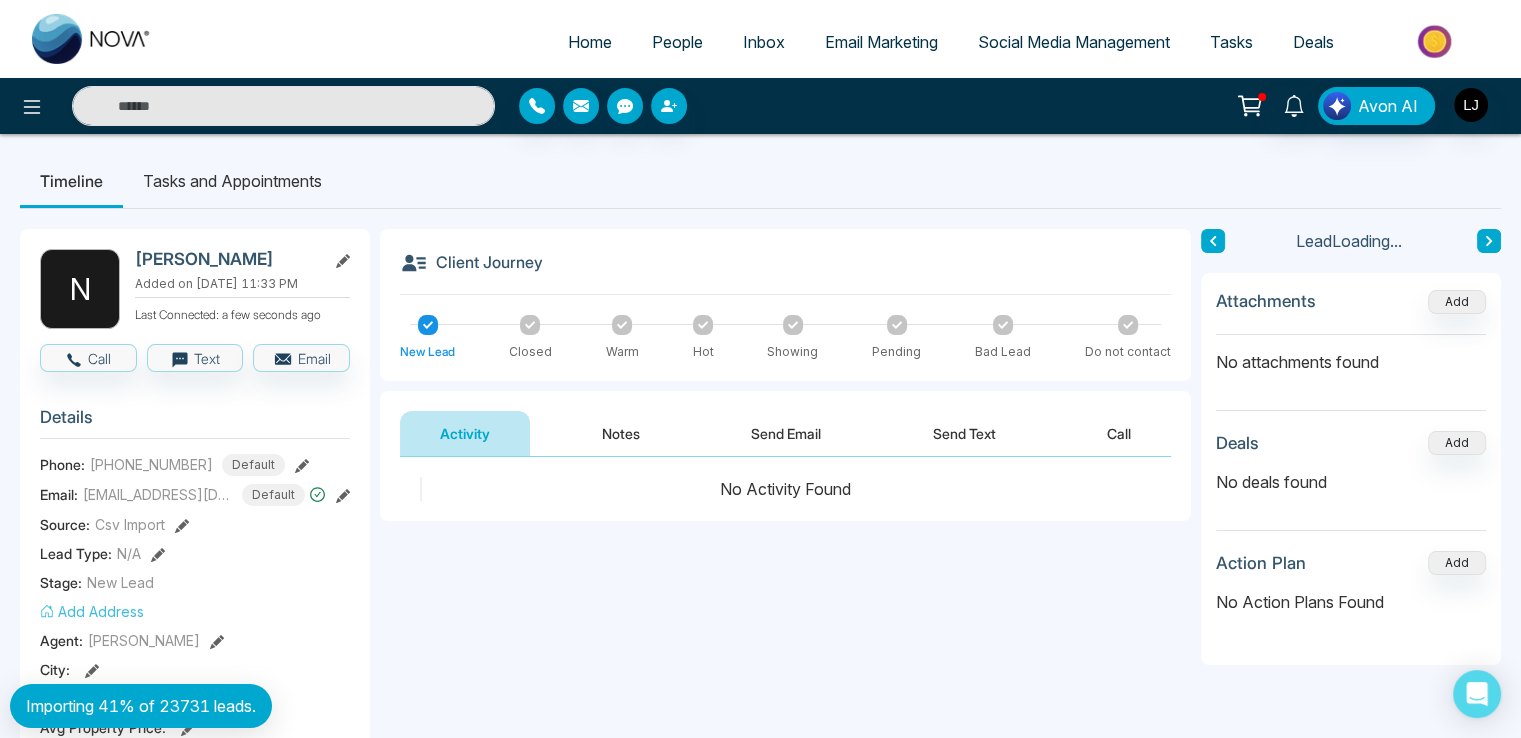 click 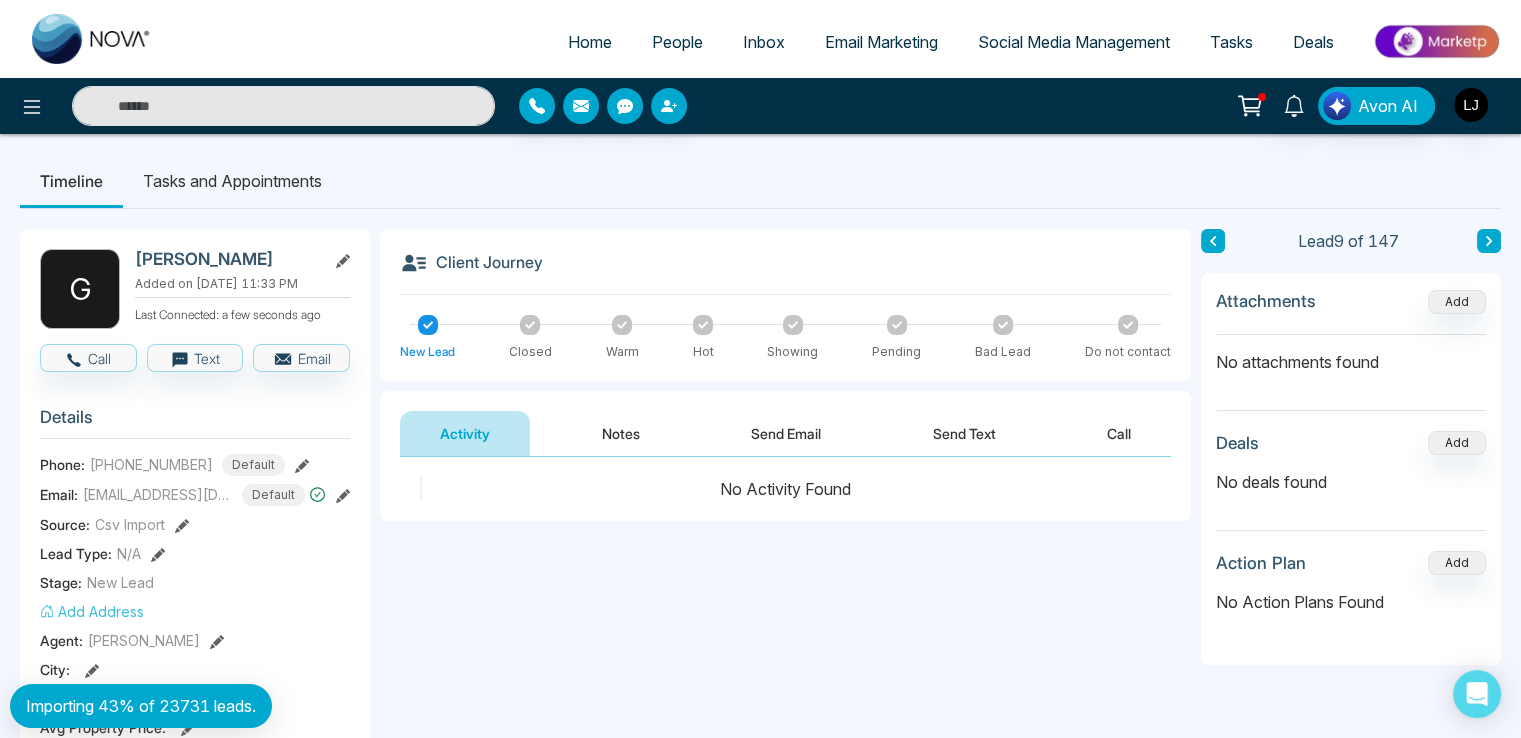 click 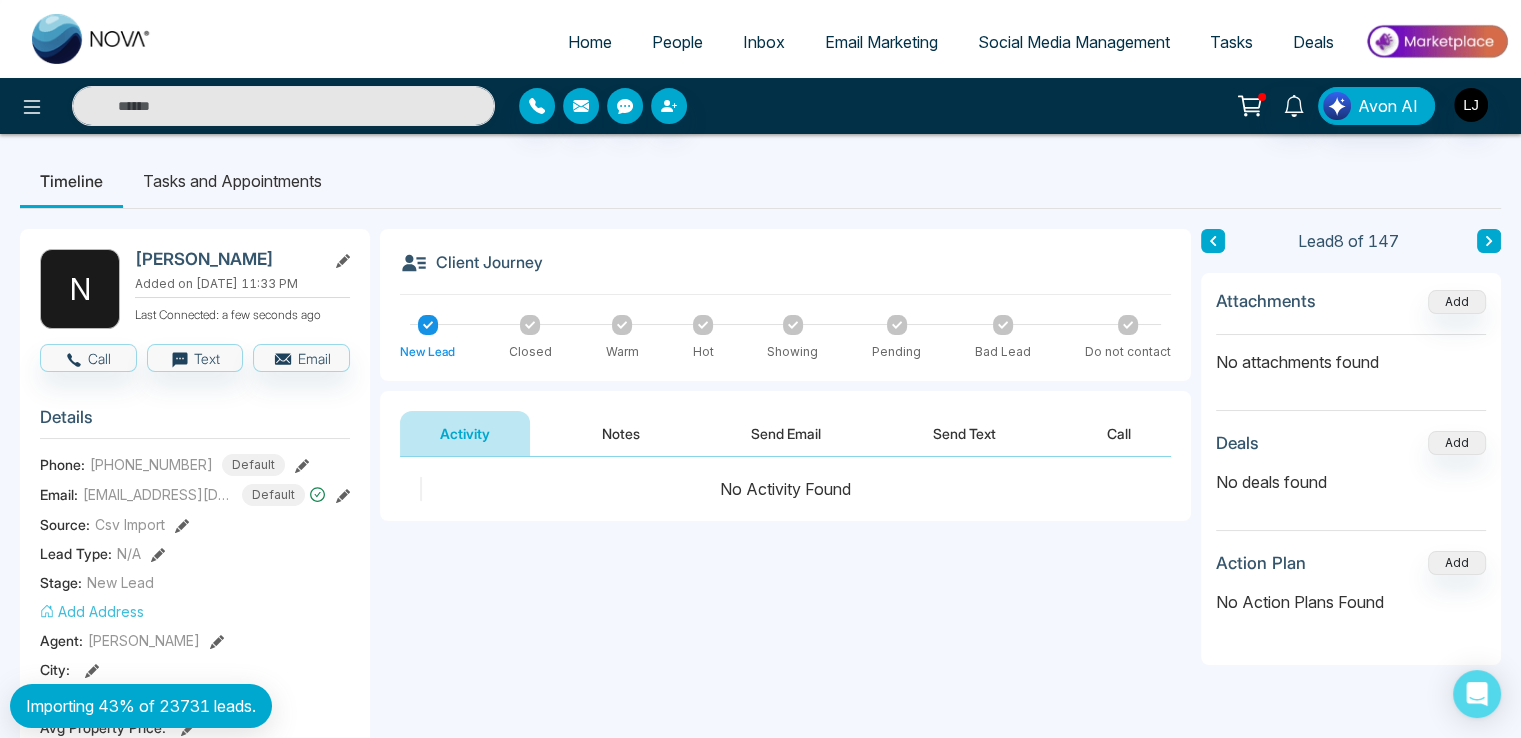 click at bounding box center [1489, 241] 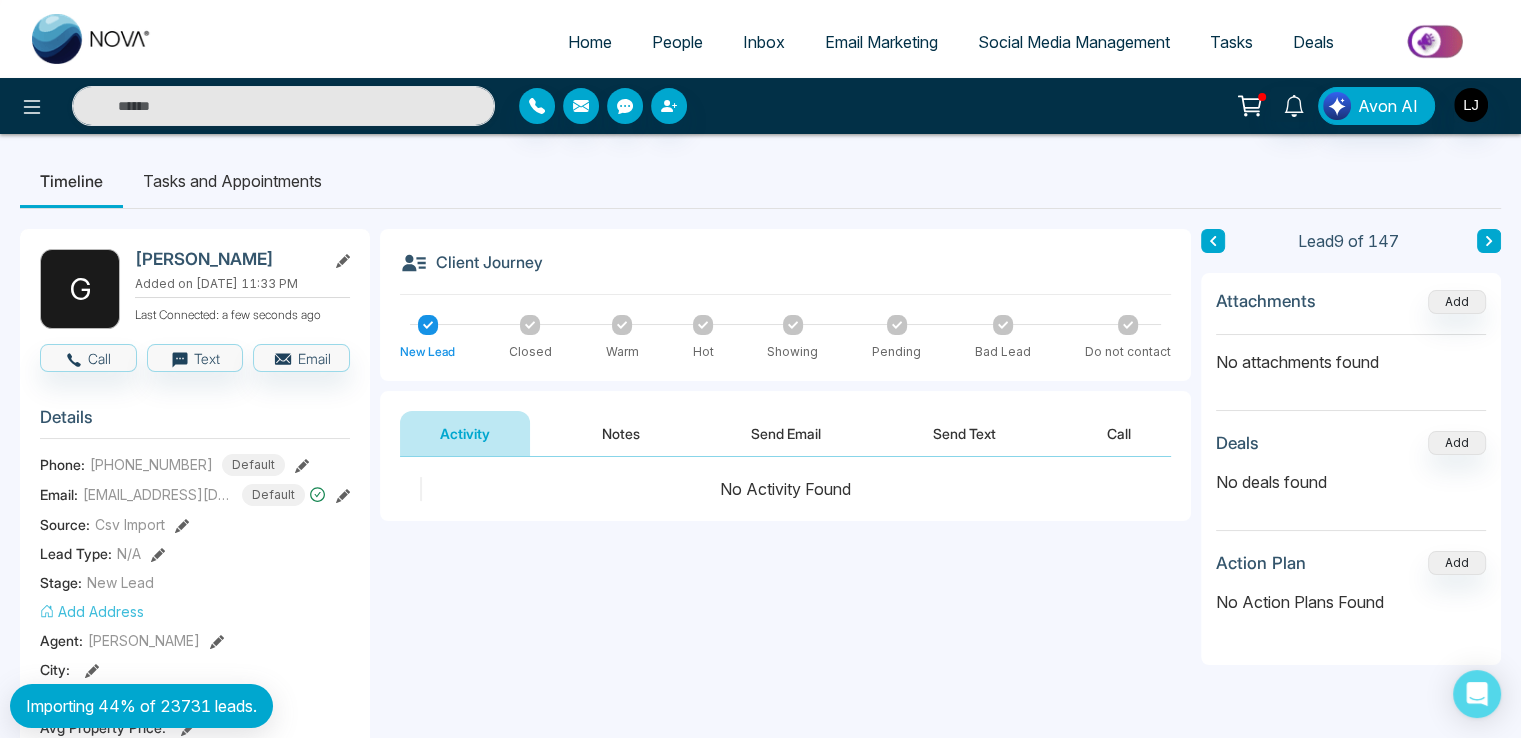 click at bounding box center (1489, 241) 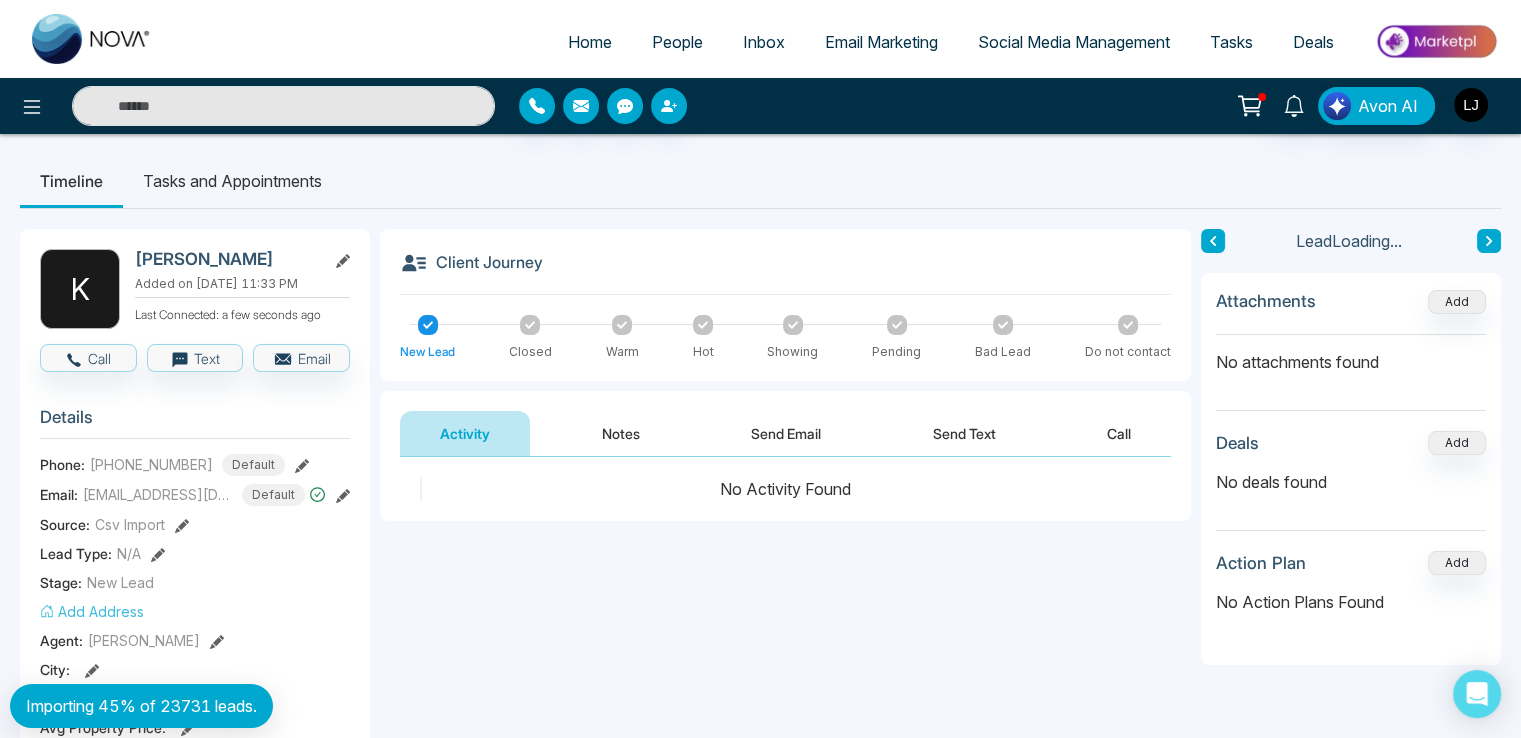 click at bounding box center [1489, 241] 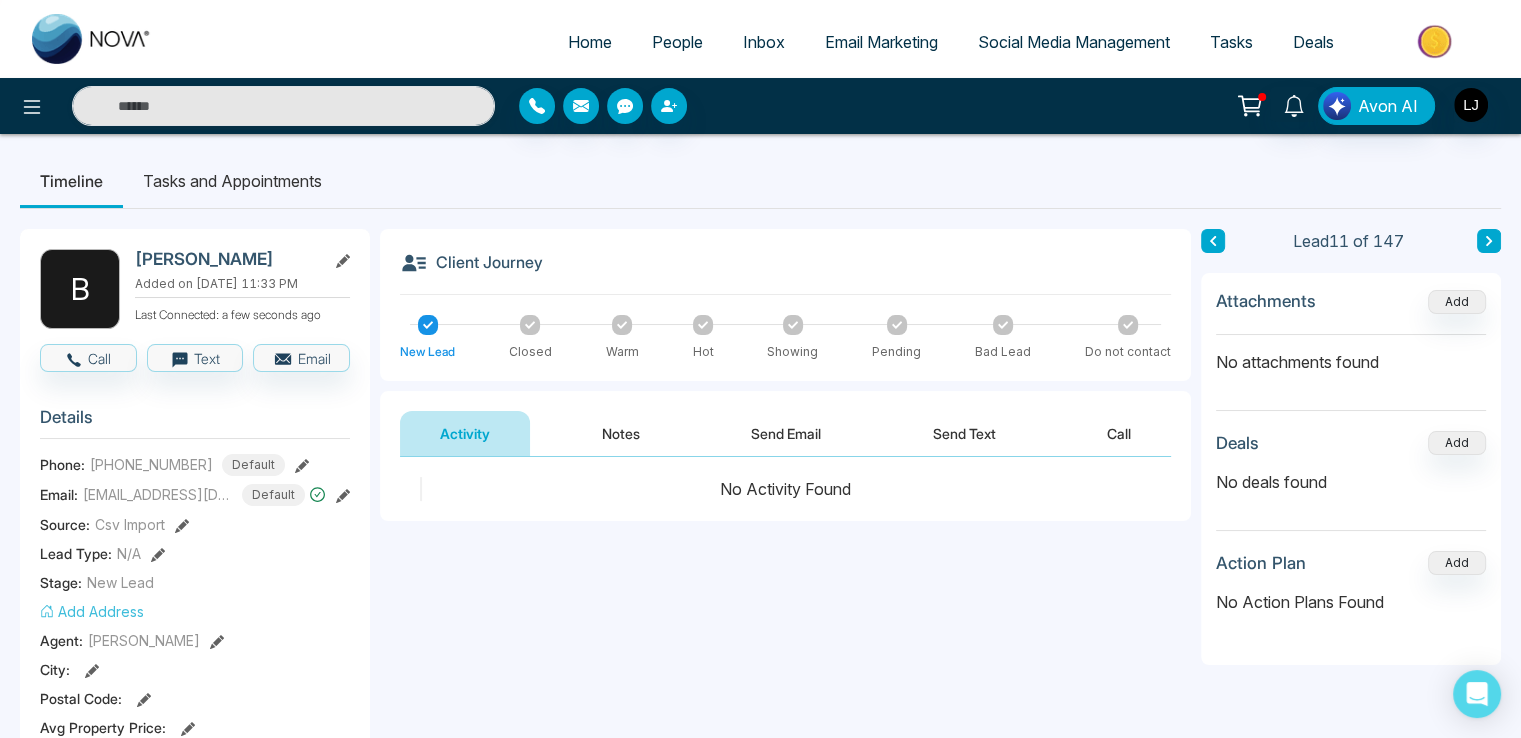 click on "People" at bounding box center [677, 42] 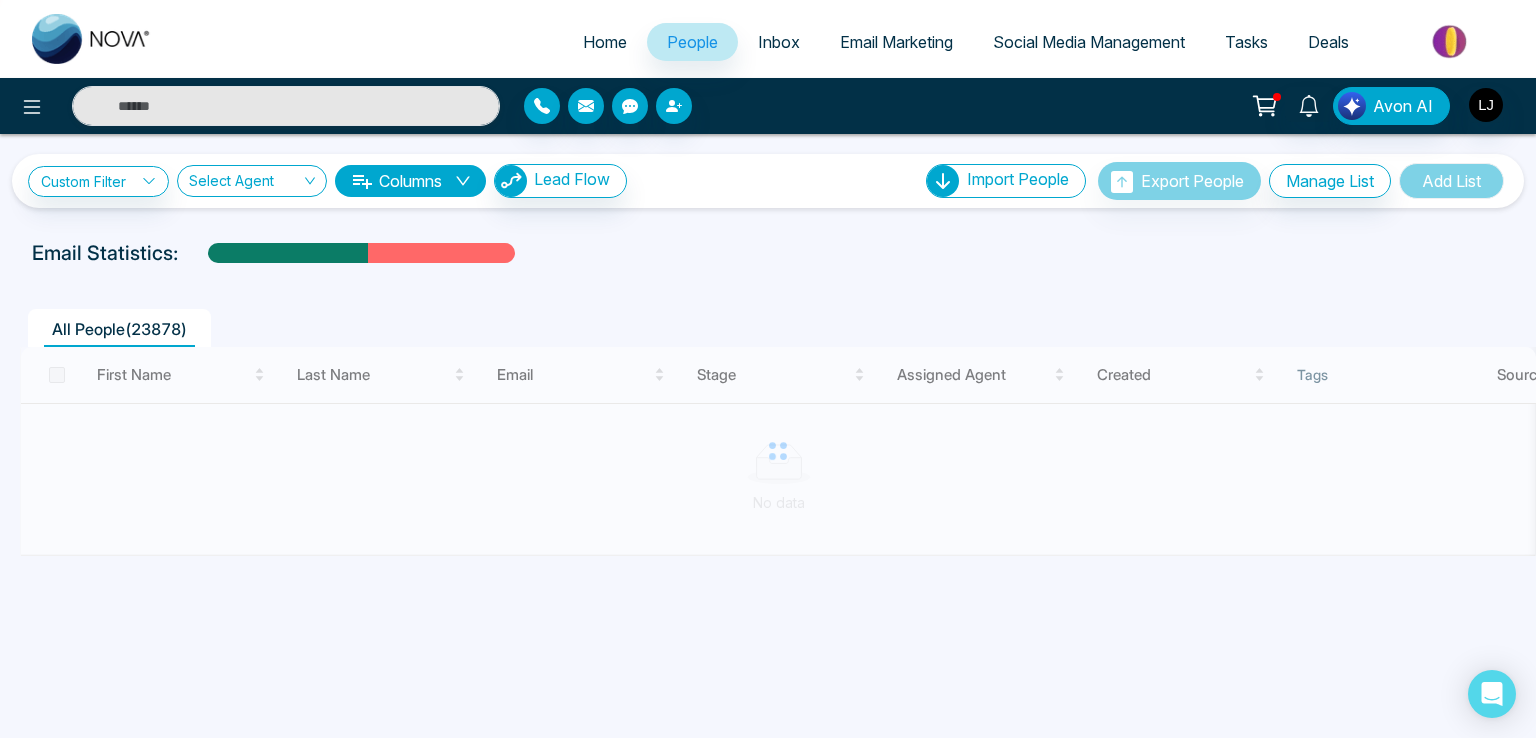 click at bounding box center (778, 451) 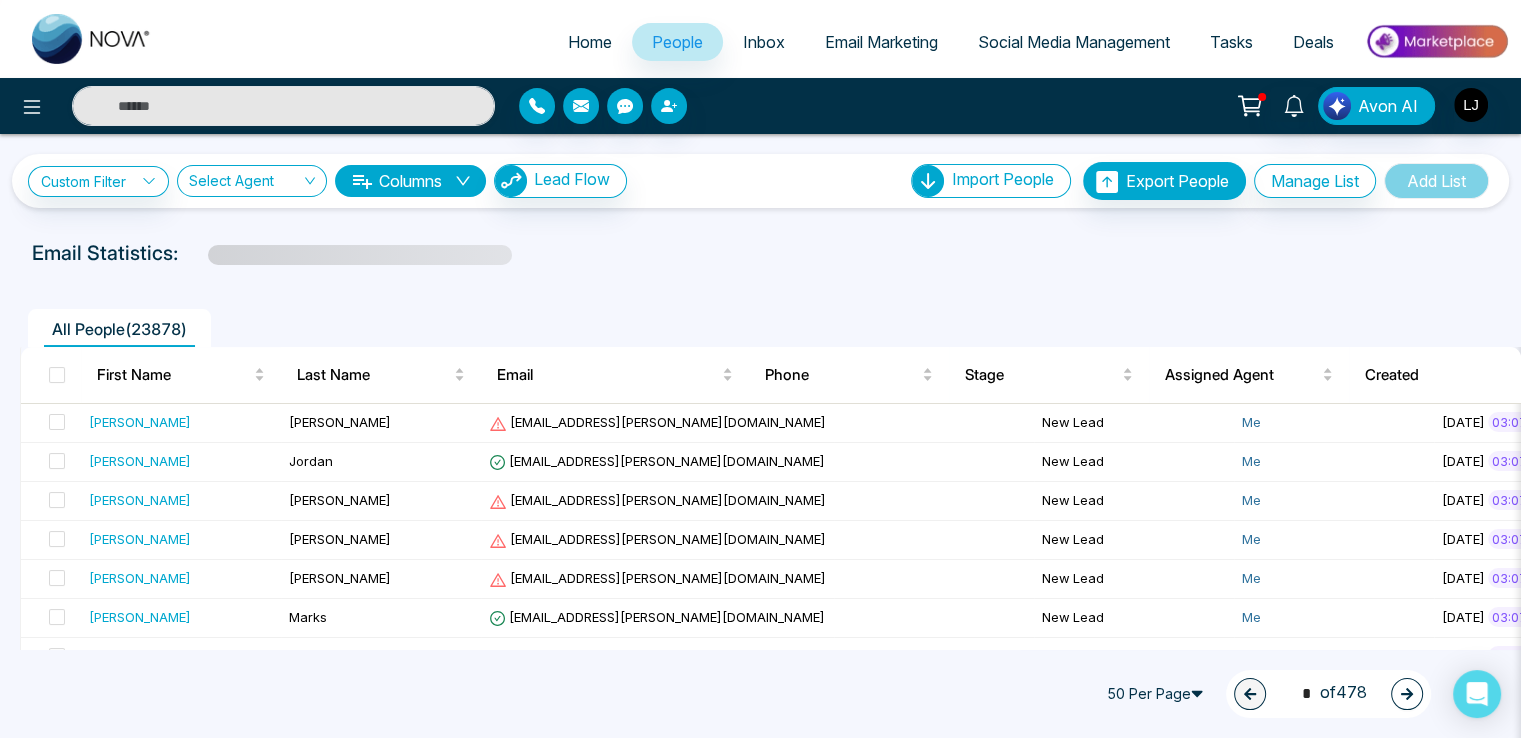 click at bounding box center [57, 375] 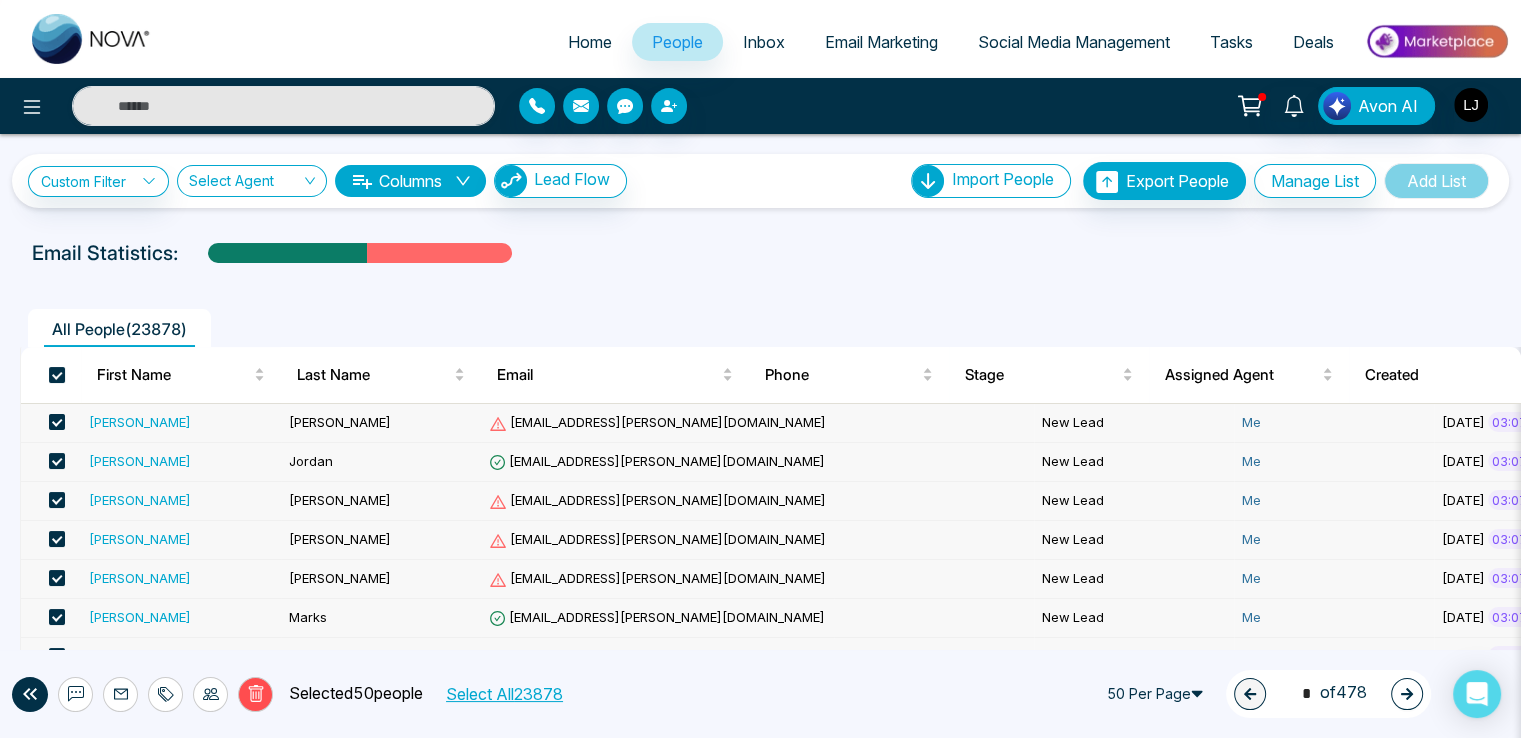 click on "Select All  23878" at bounding box center (503, 694) 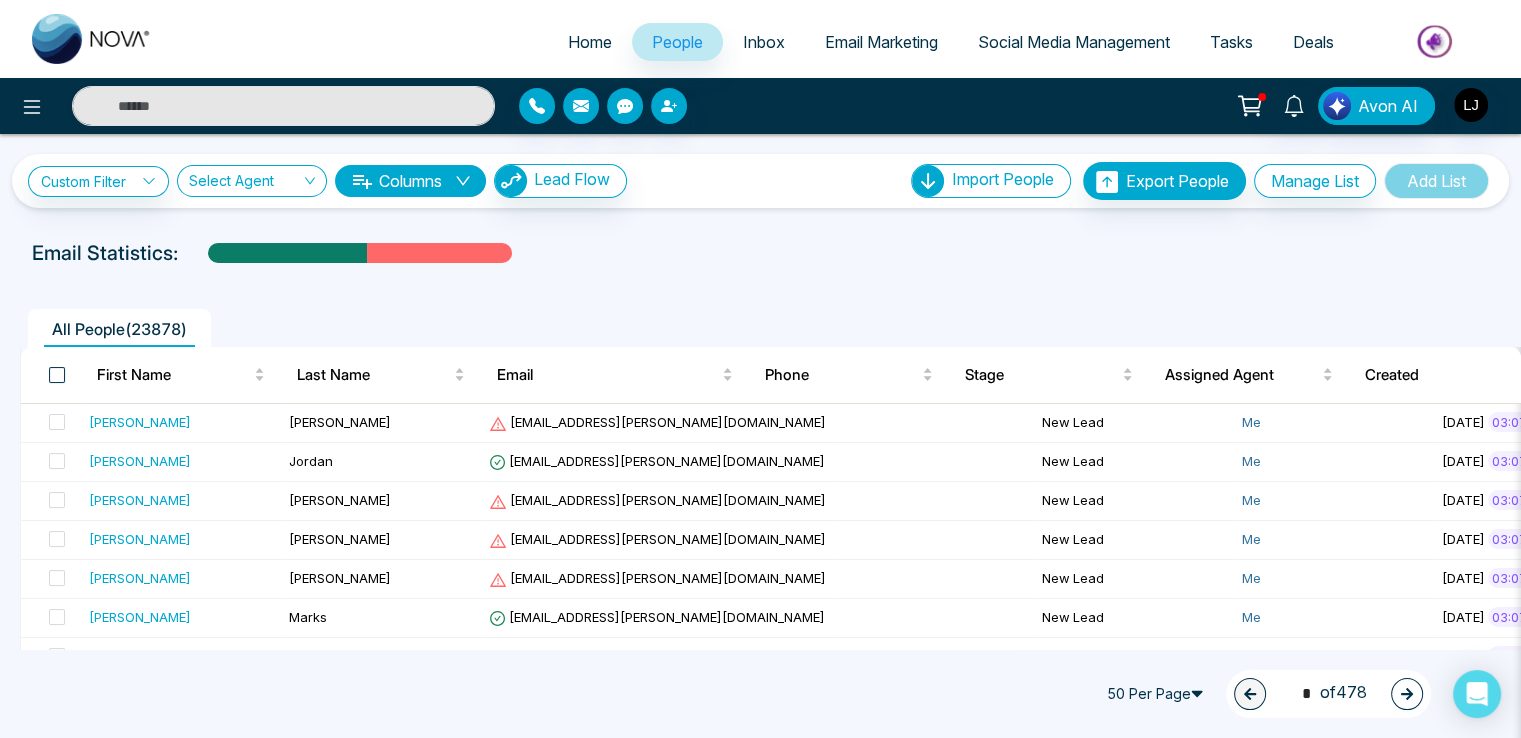 click at bounding box center (57, 375) 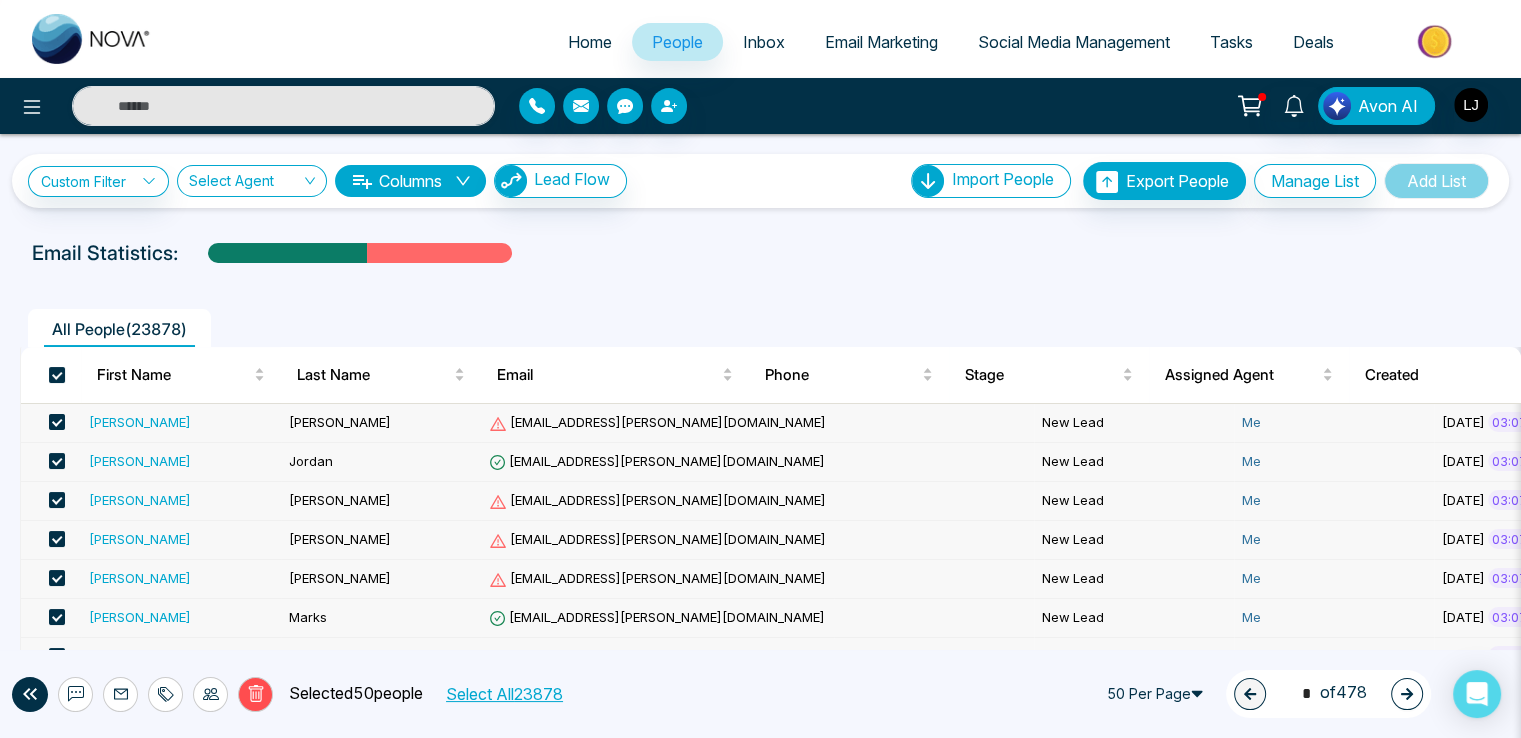 click on "Select All  23878" at bounding box center (503, 694) 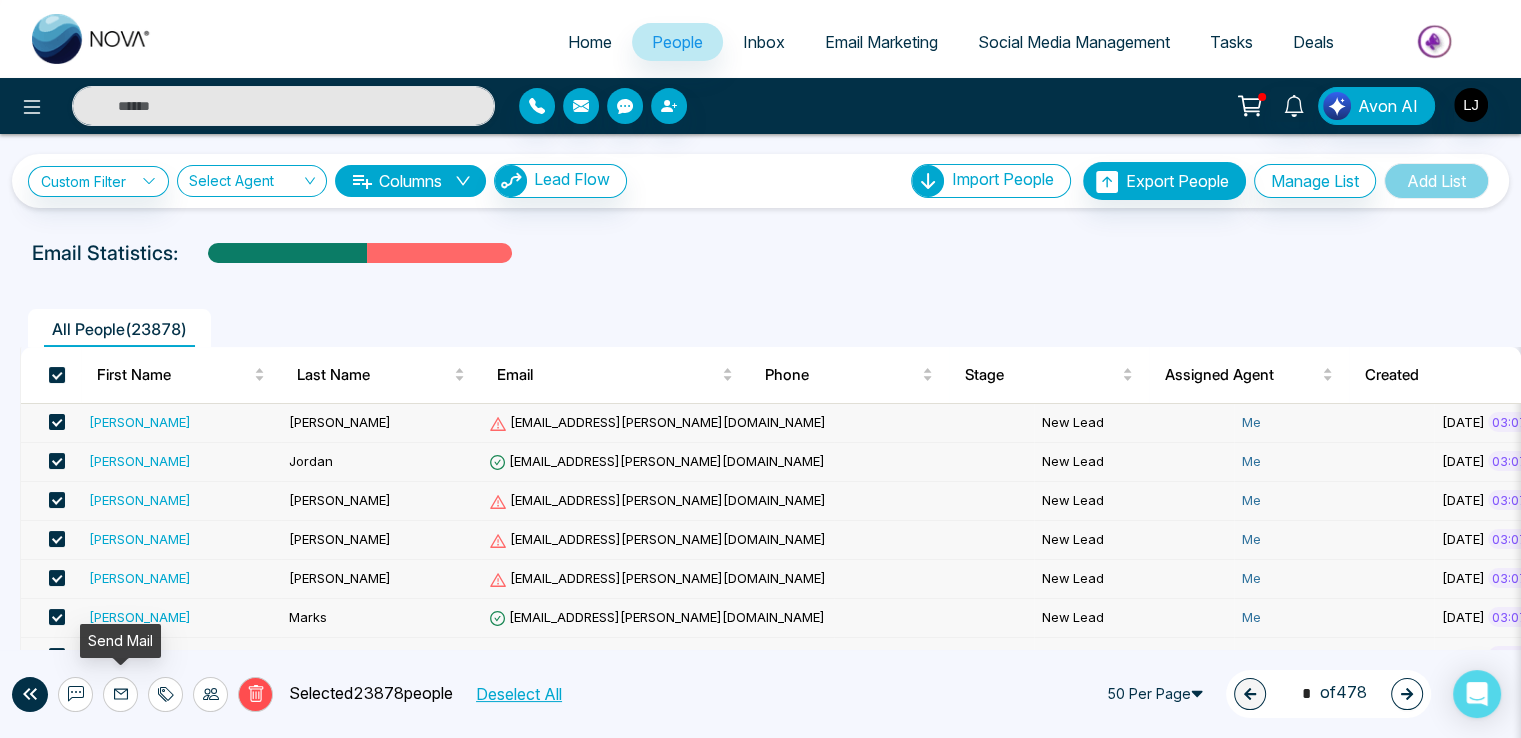 click 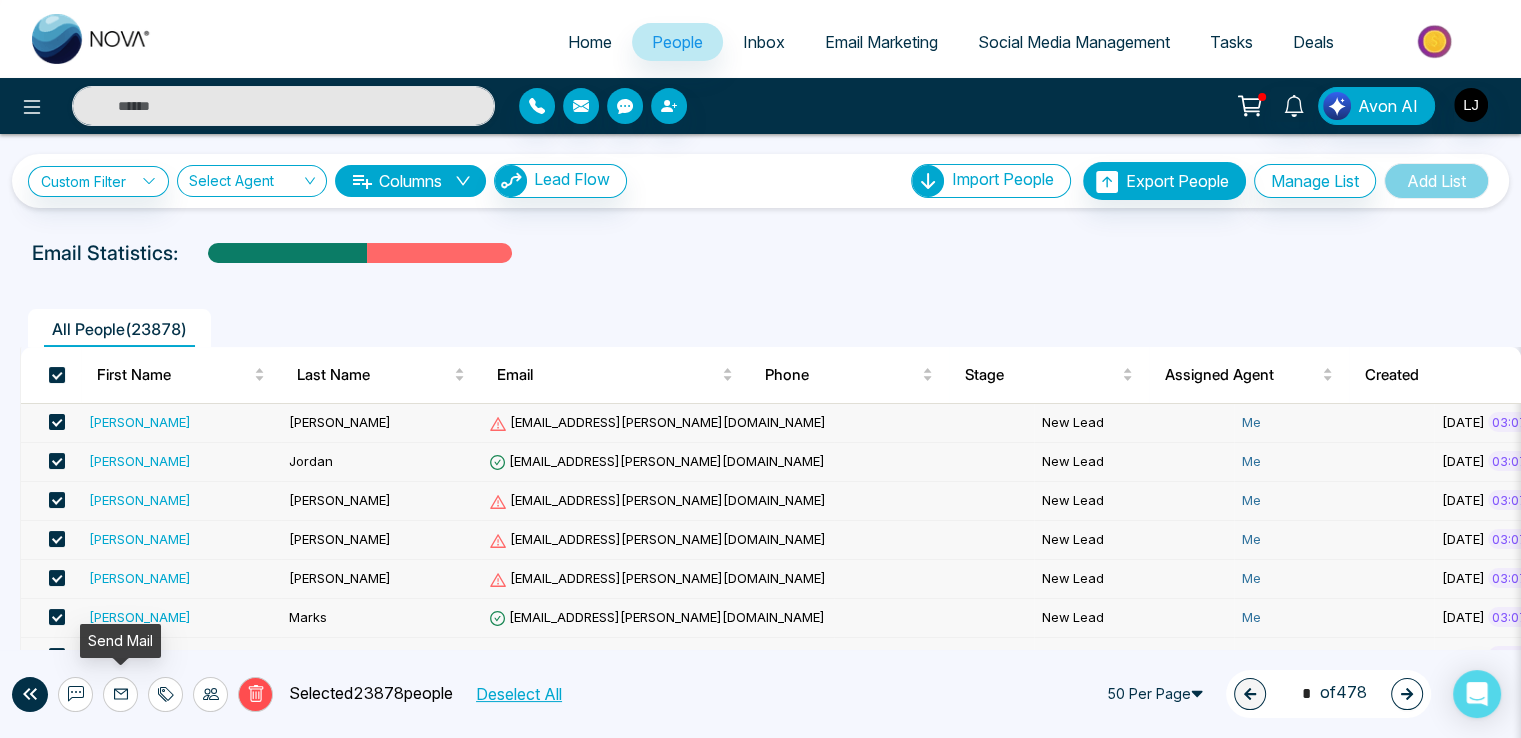 click 